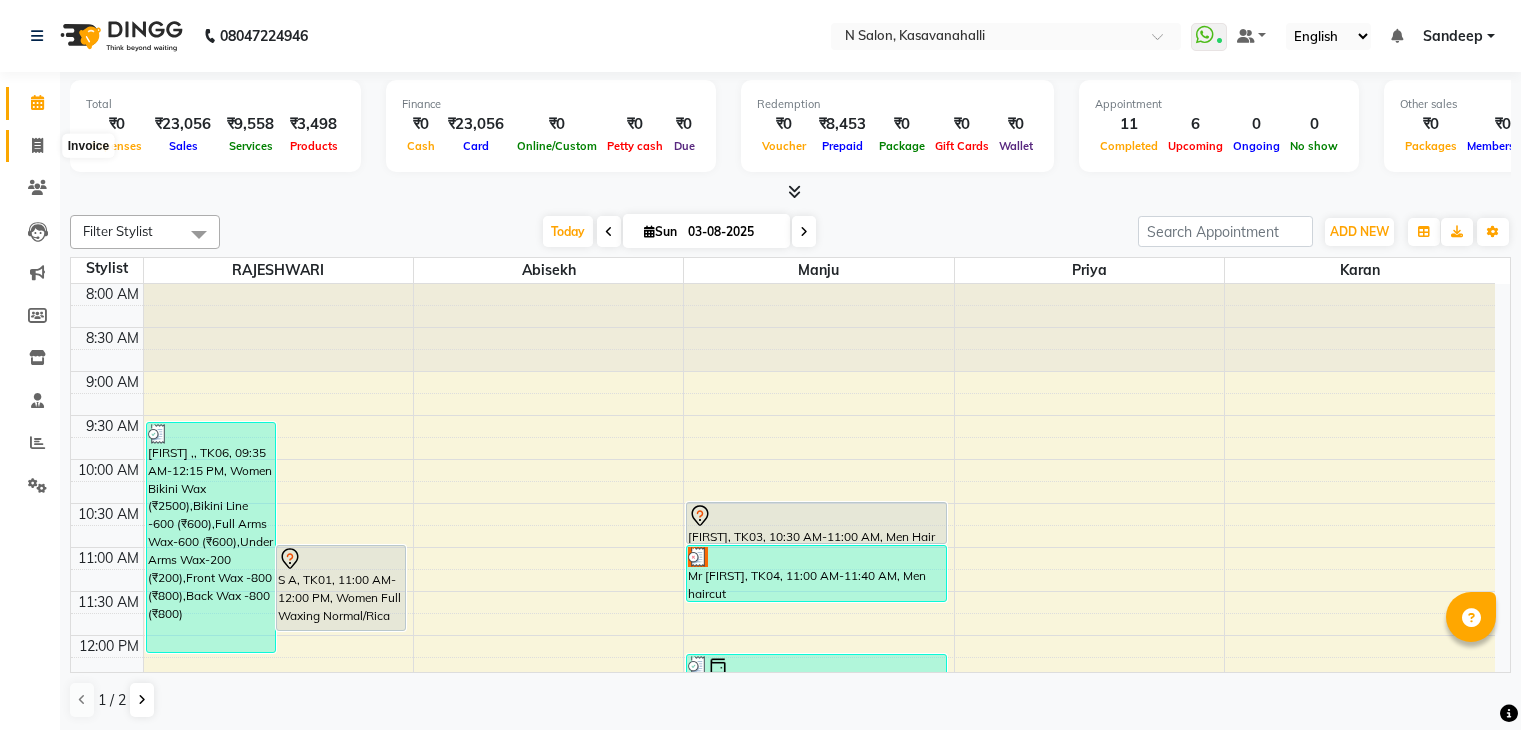 scroll, scrollTop: 0, scrollLeft: 0, axis: both 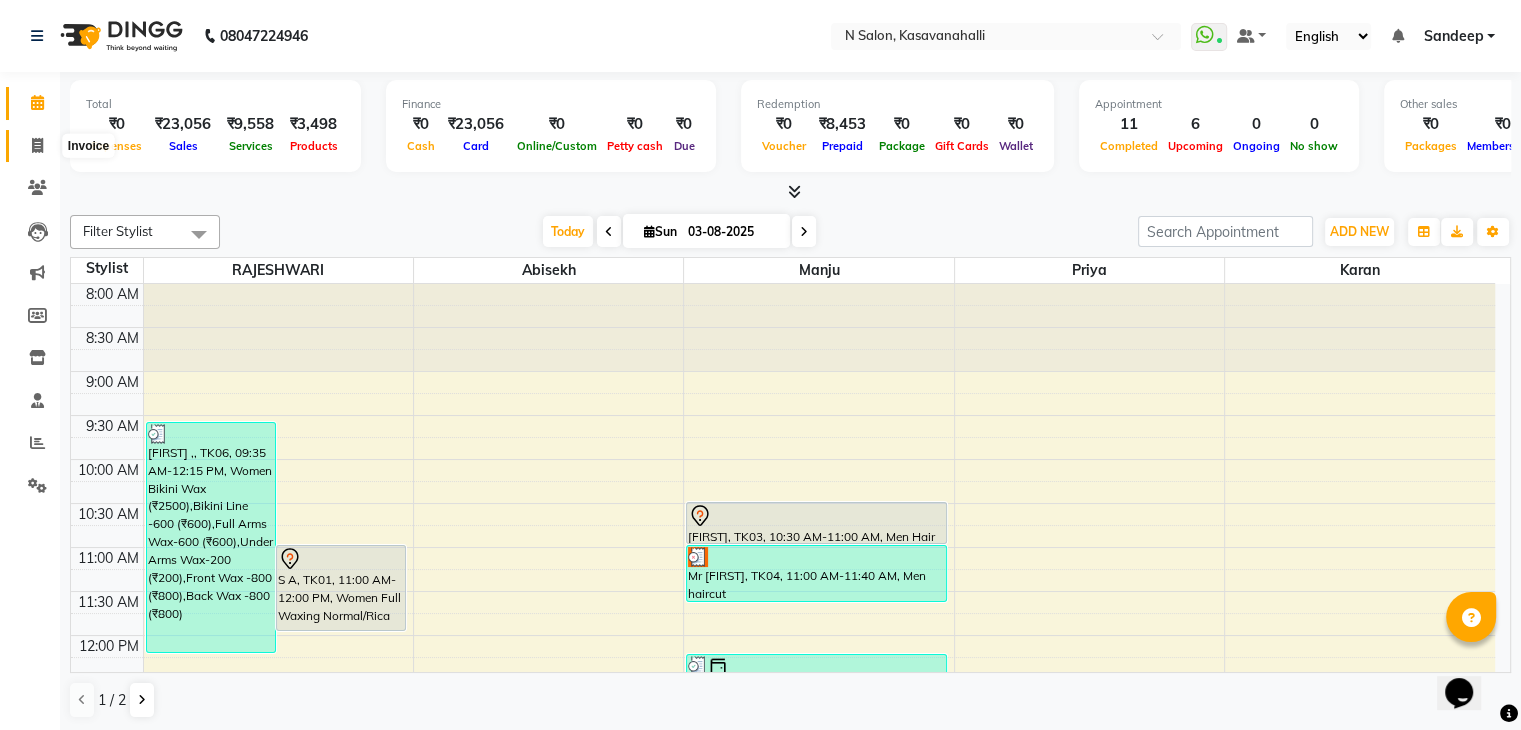 click 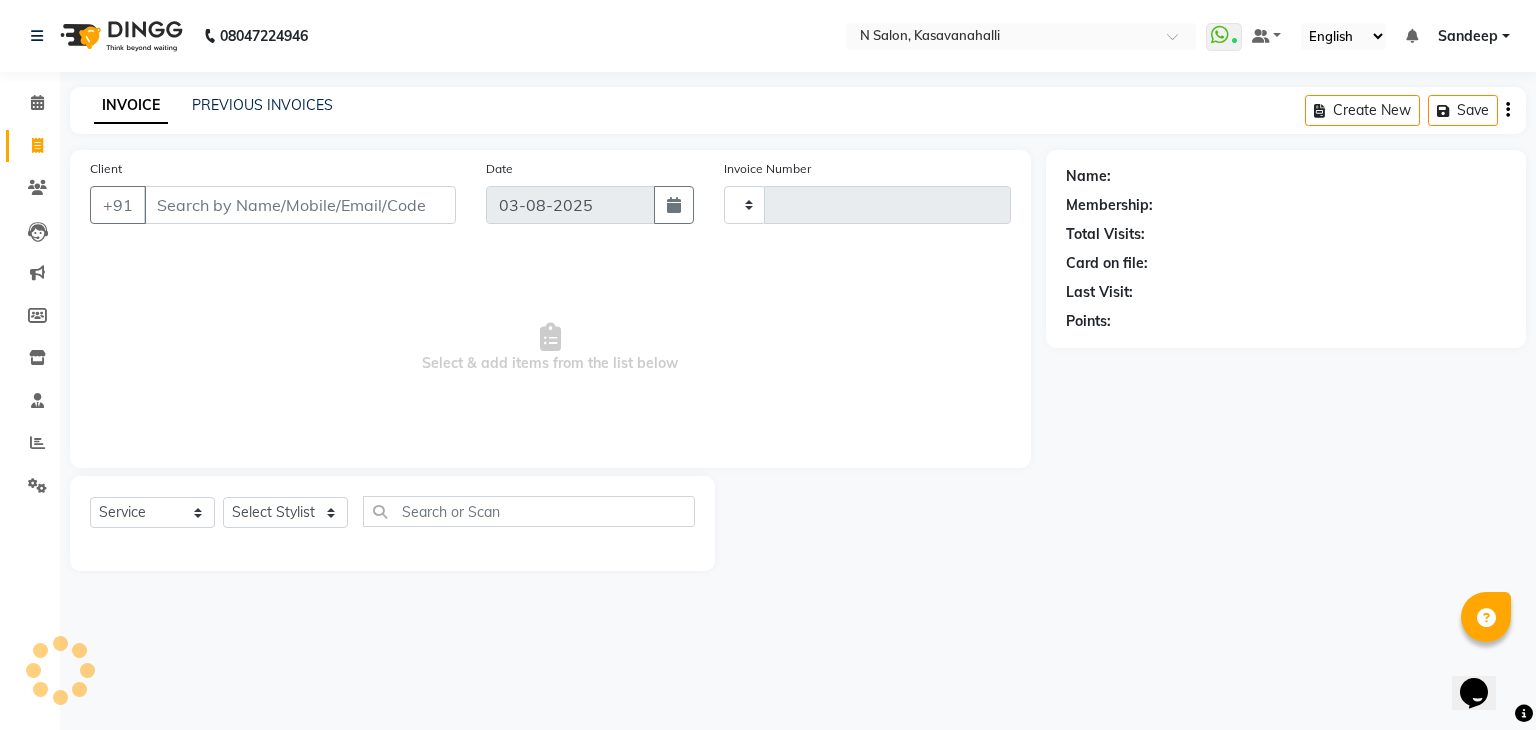 type on "1533" 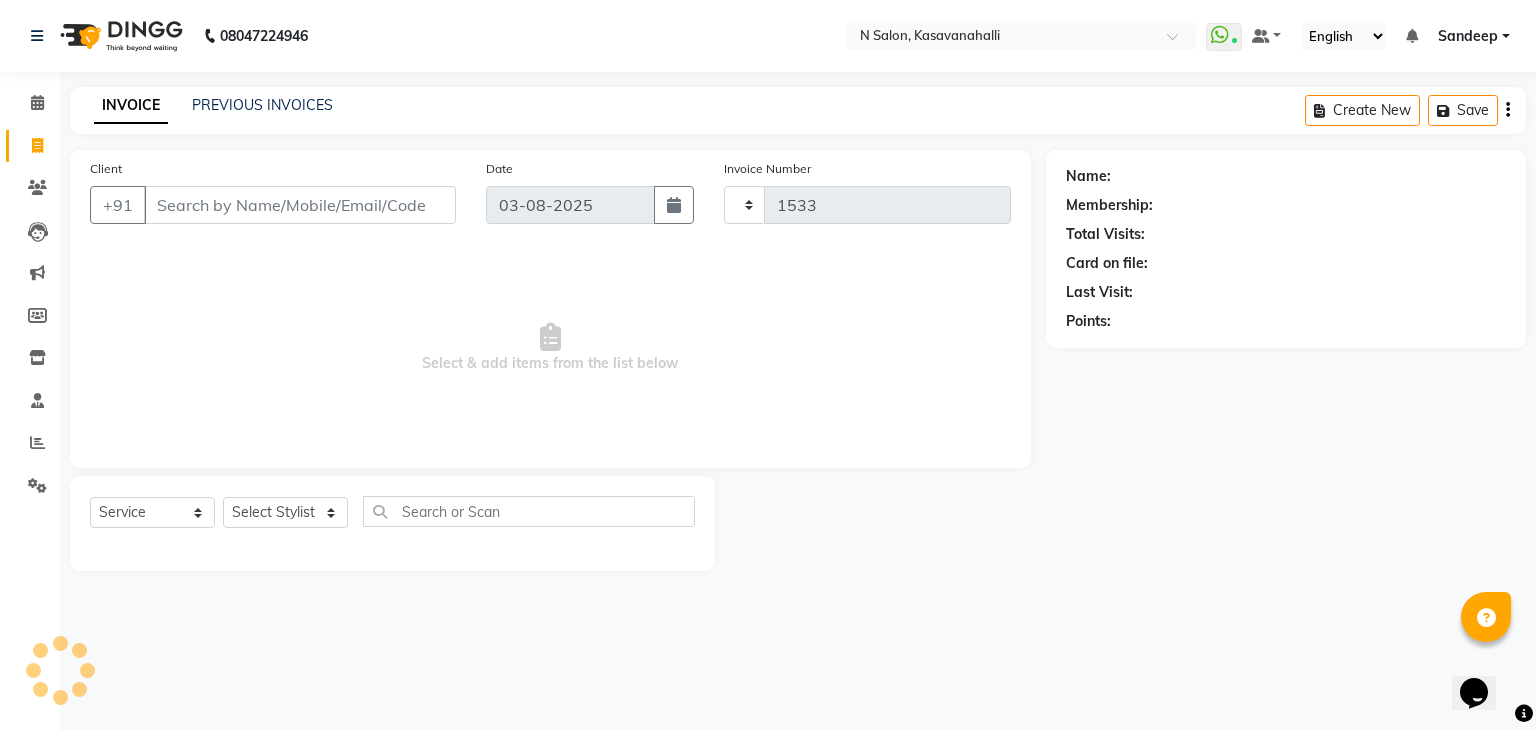 select on "7111" 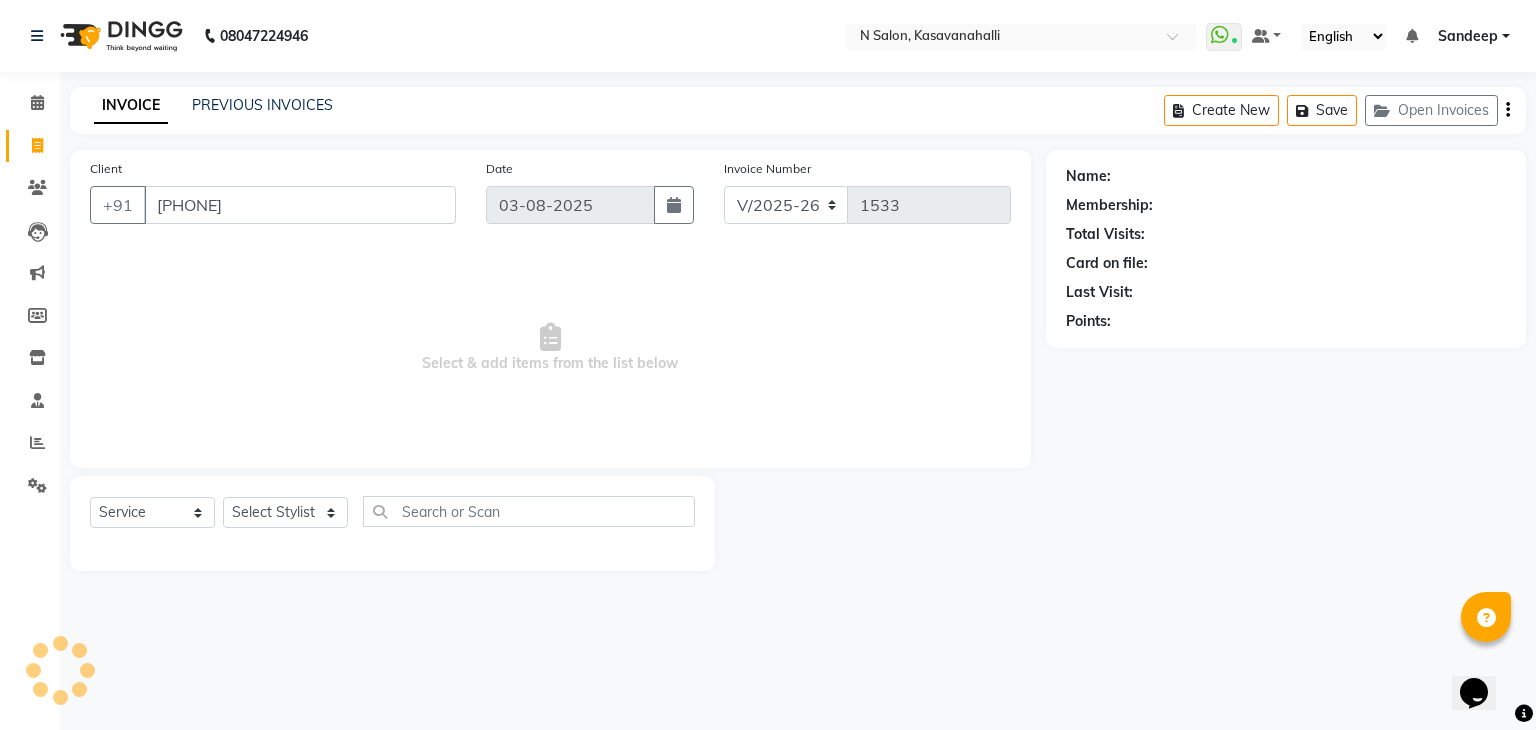 type on "[PHONE]" 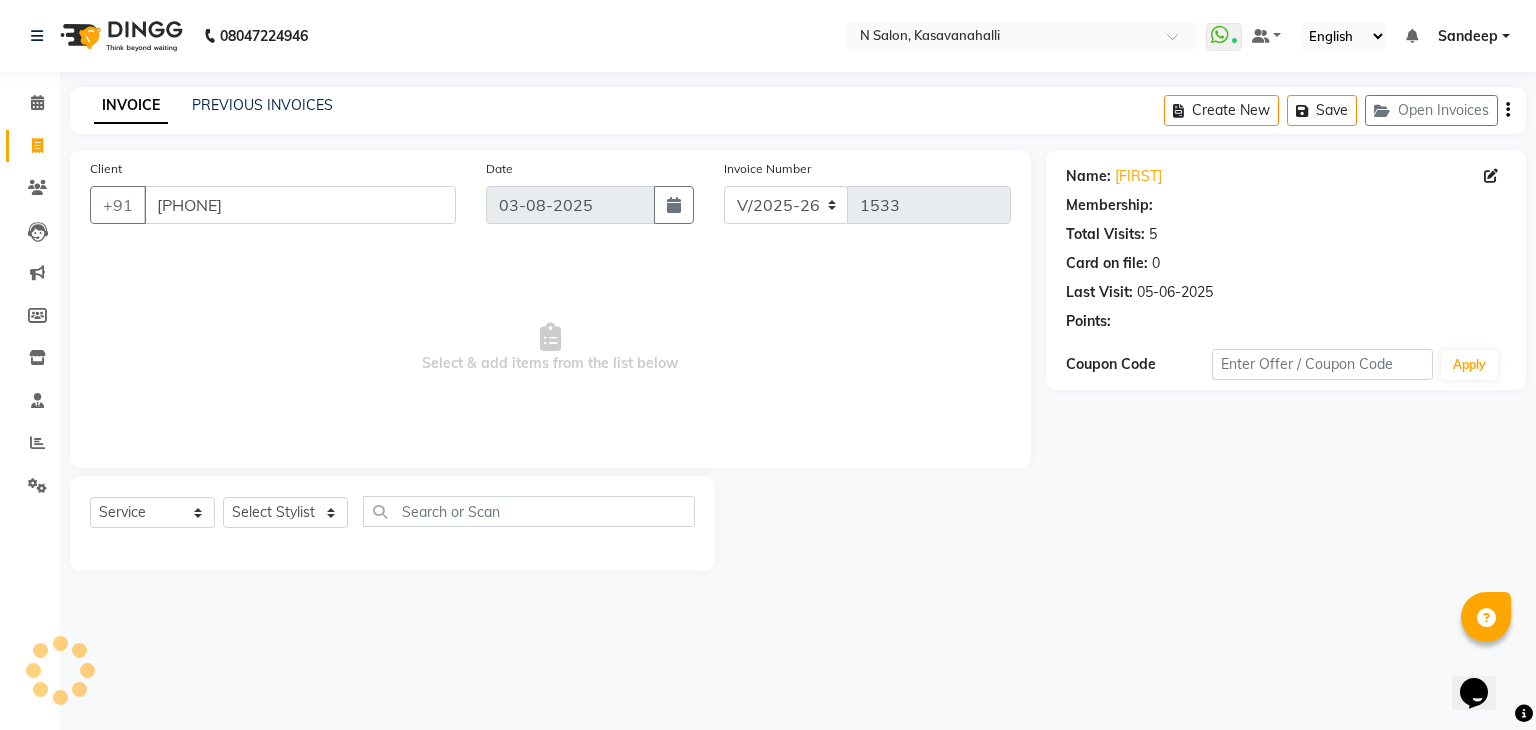 select on "1: Object" 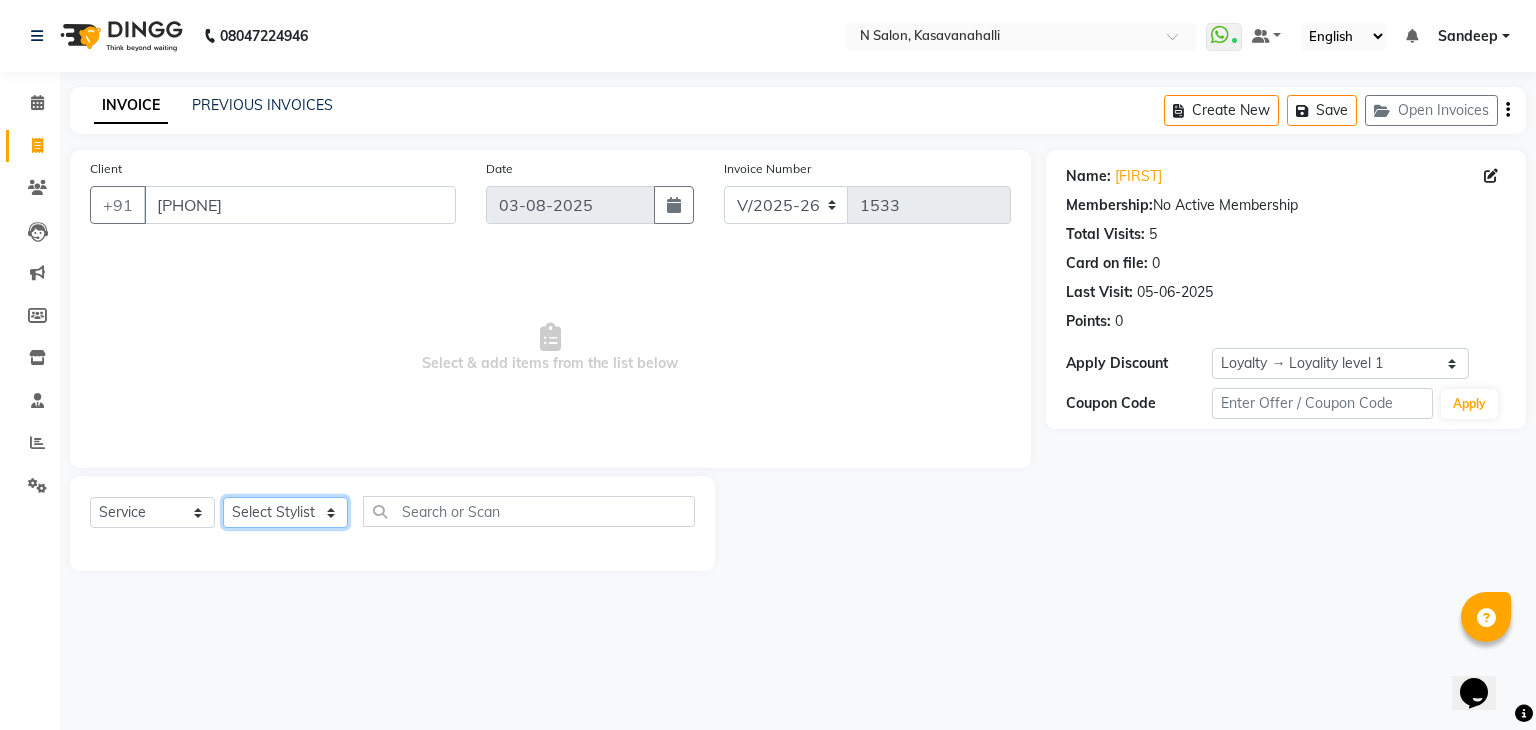 click on "Select Stylist [FIRST] [LAST] [FIRST] [LAST] [FIRST] [LAST] [FIRST] [LAST]" 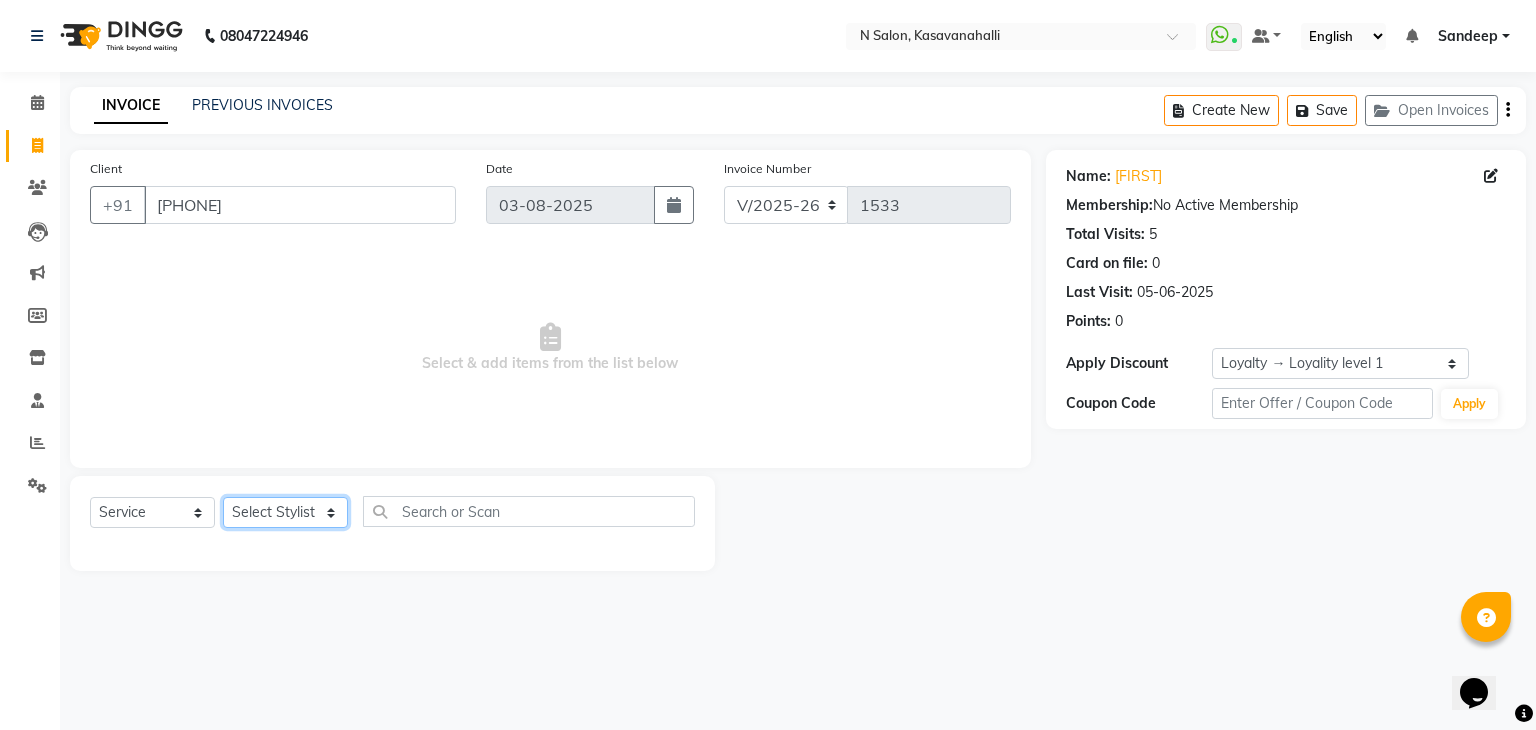 select on "64216" 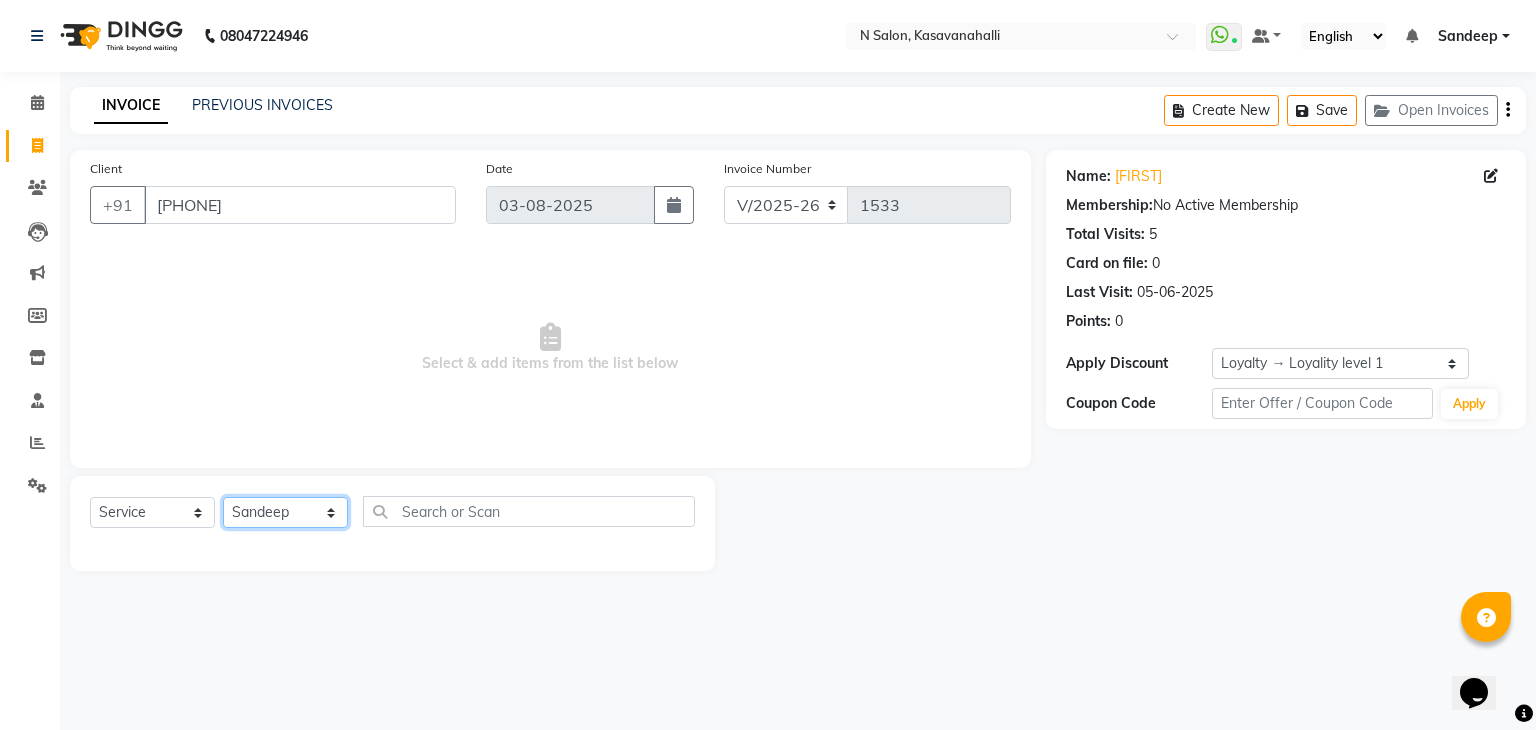 click on "Select Stylist [FIRST] [LAST] [FIRST] [LAST] [FIRST] [LAST] [FIRST] [LAST]" 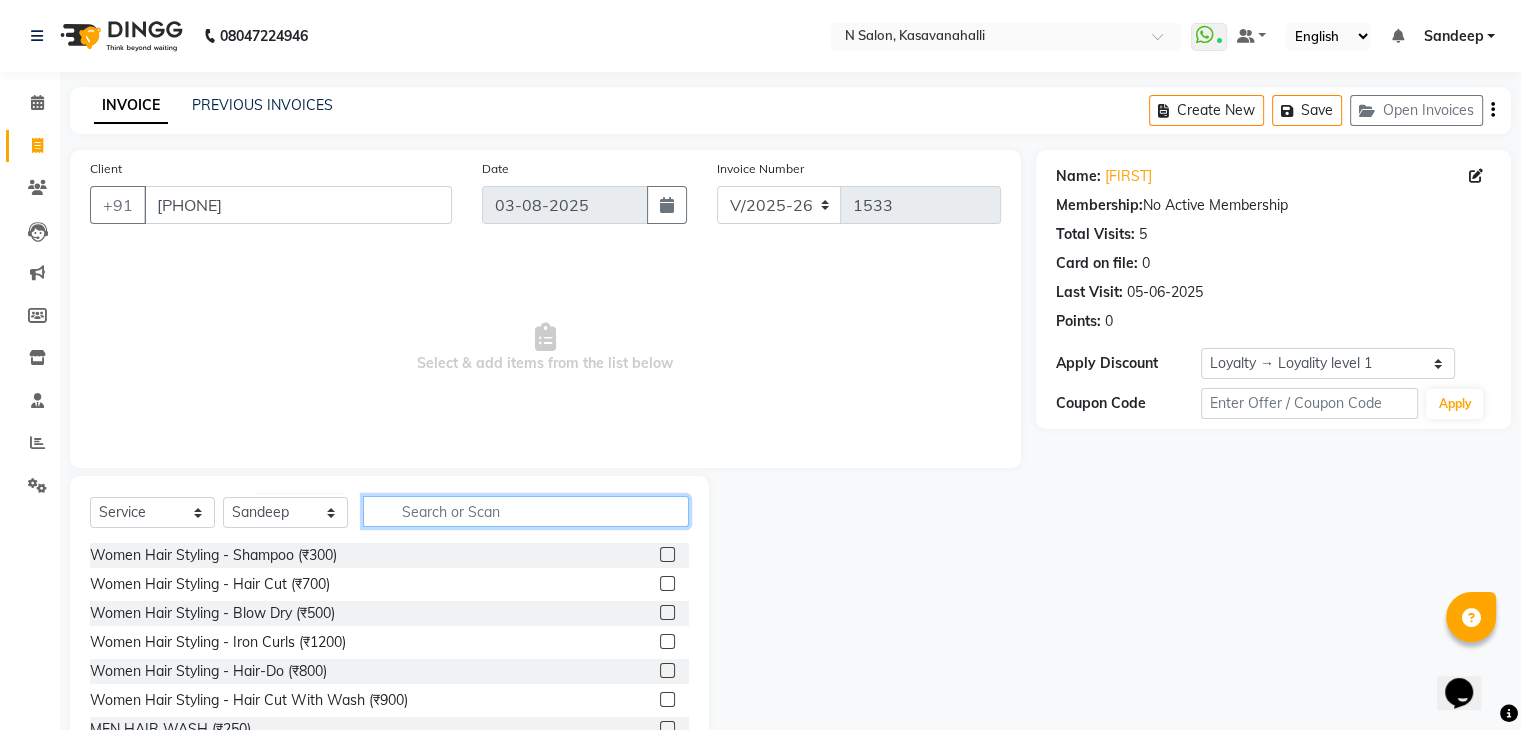 click 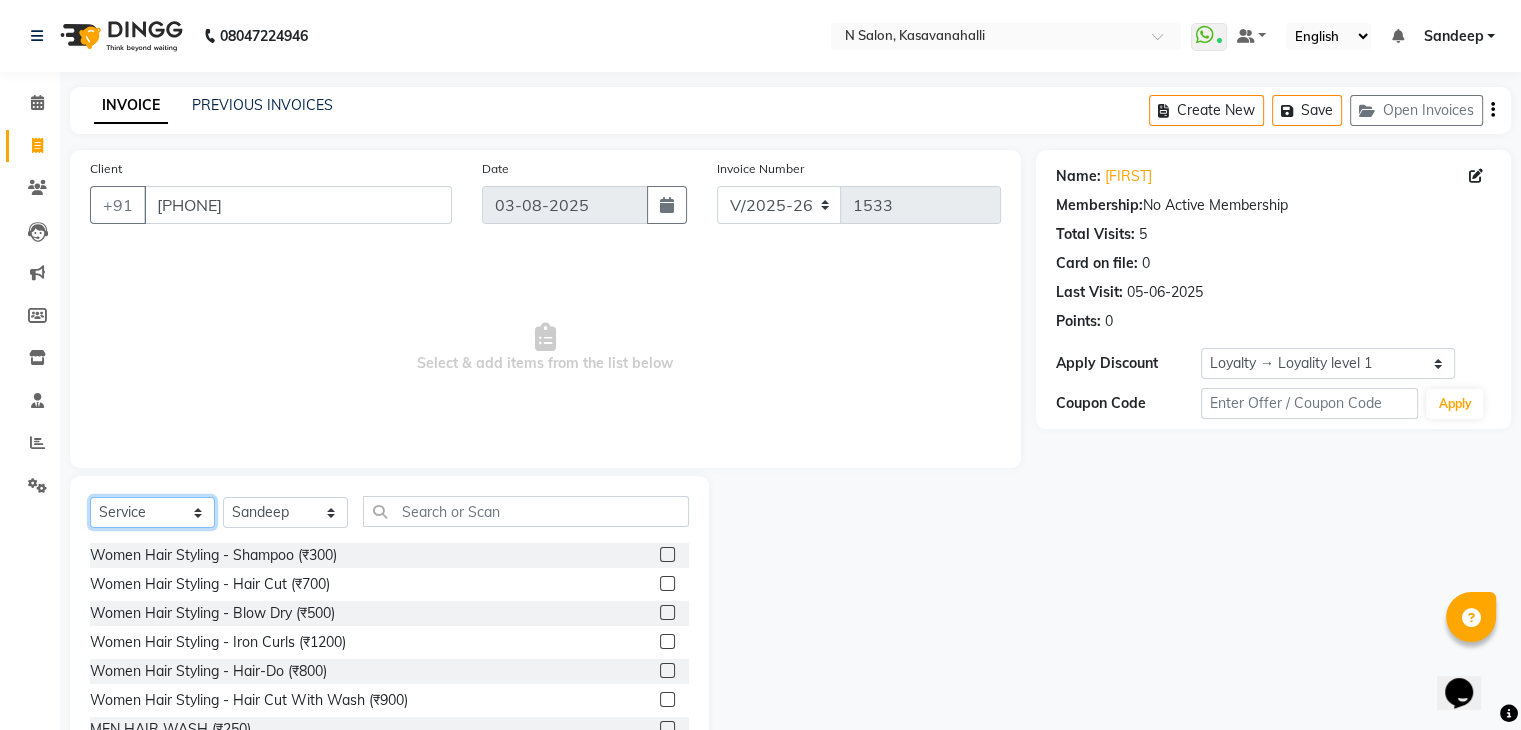 click on "Select  Service  Product  Membership  Package Voucher Prepaid Gift Card" 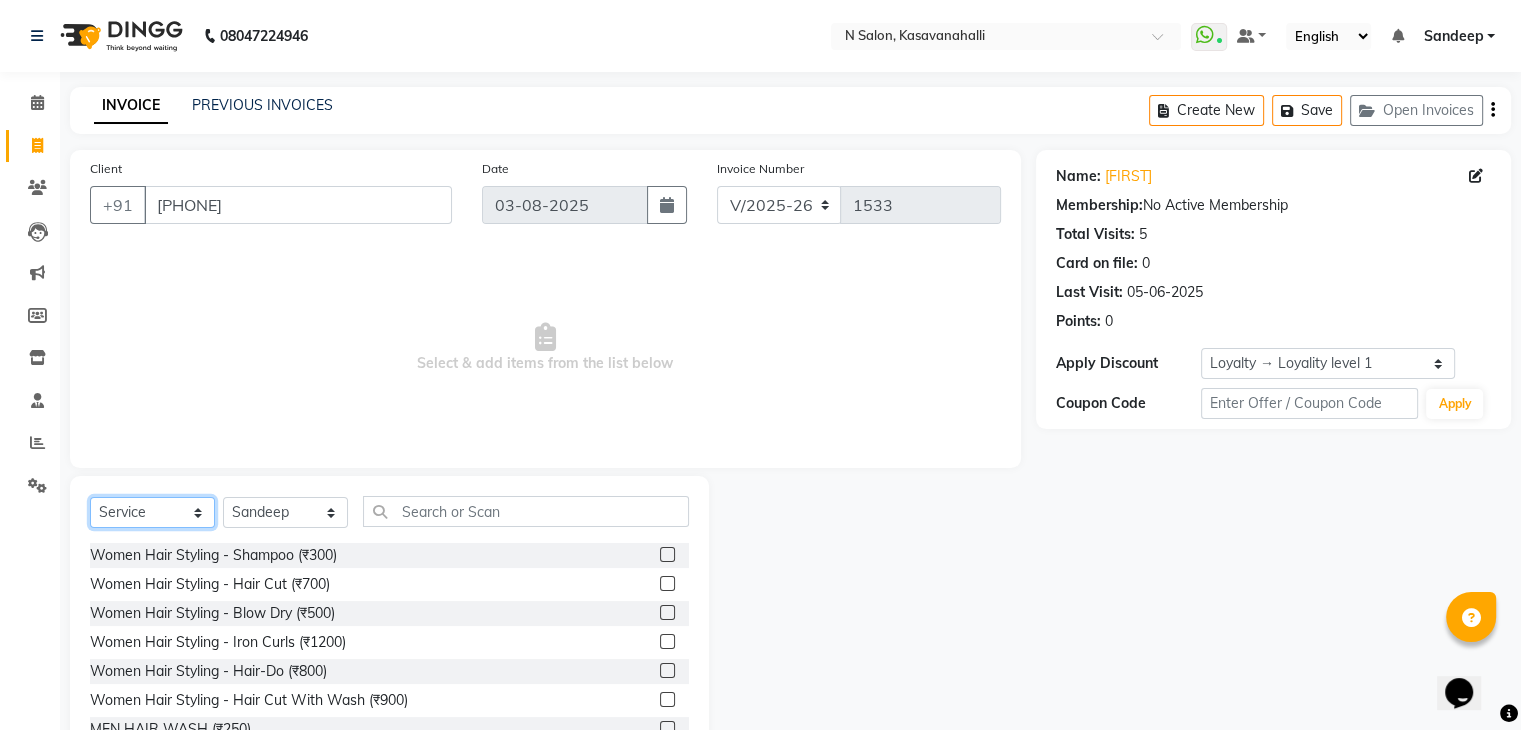 select on "P" 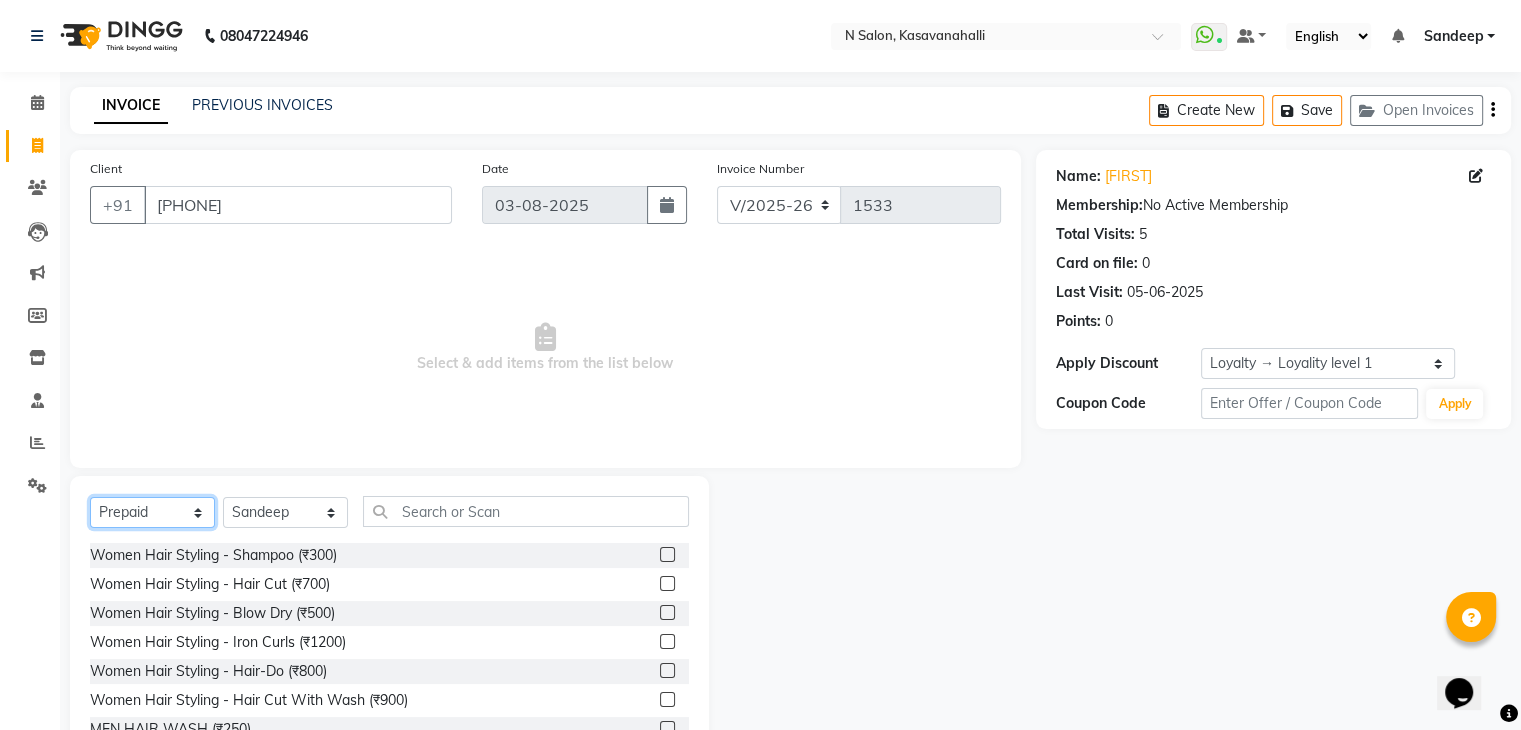 click on "Select  Service  Product  Membership  Package Voucher Prepaid Gift Card" 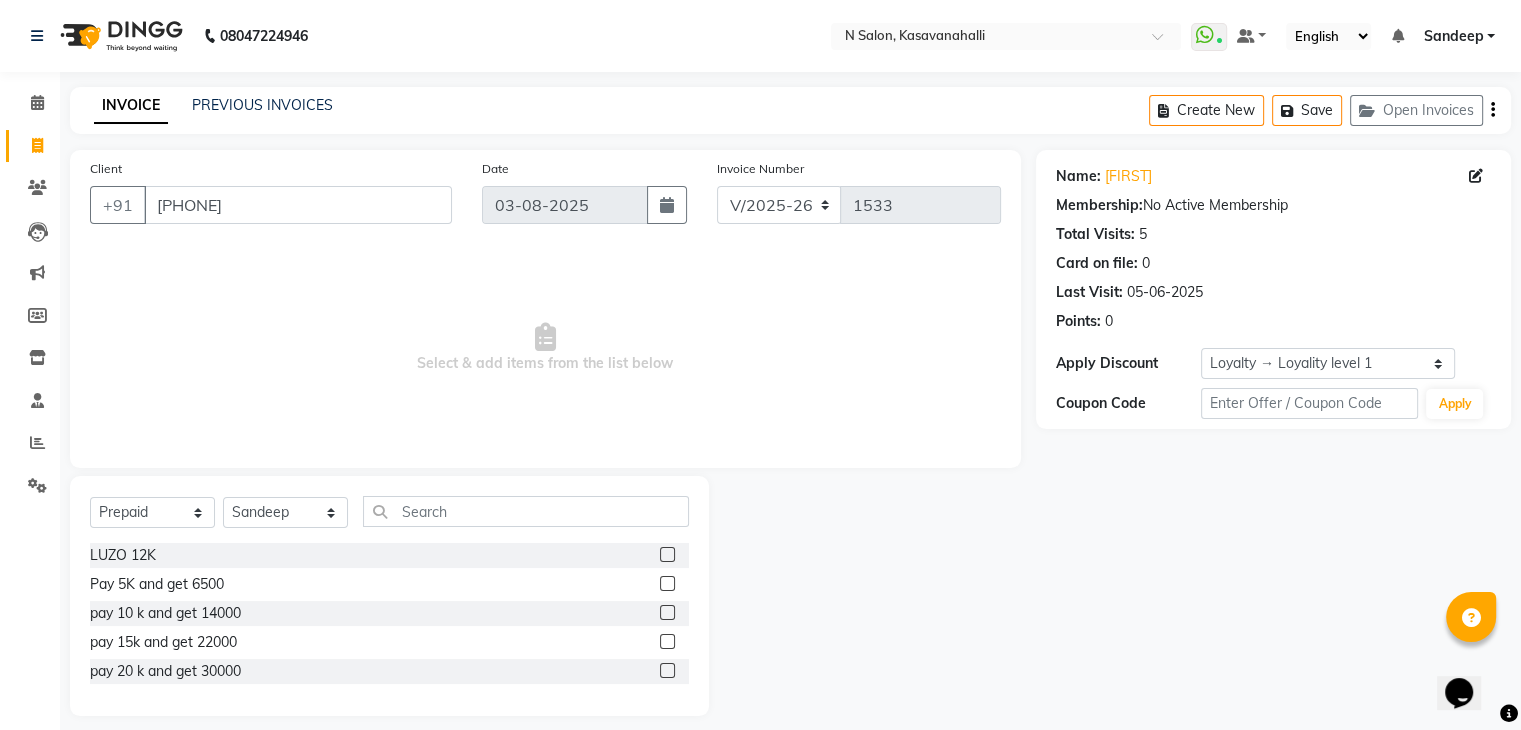 click 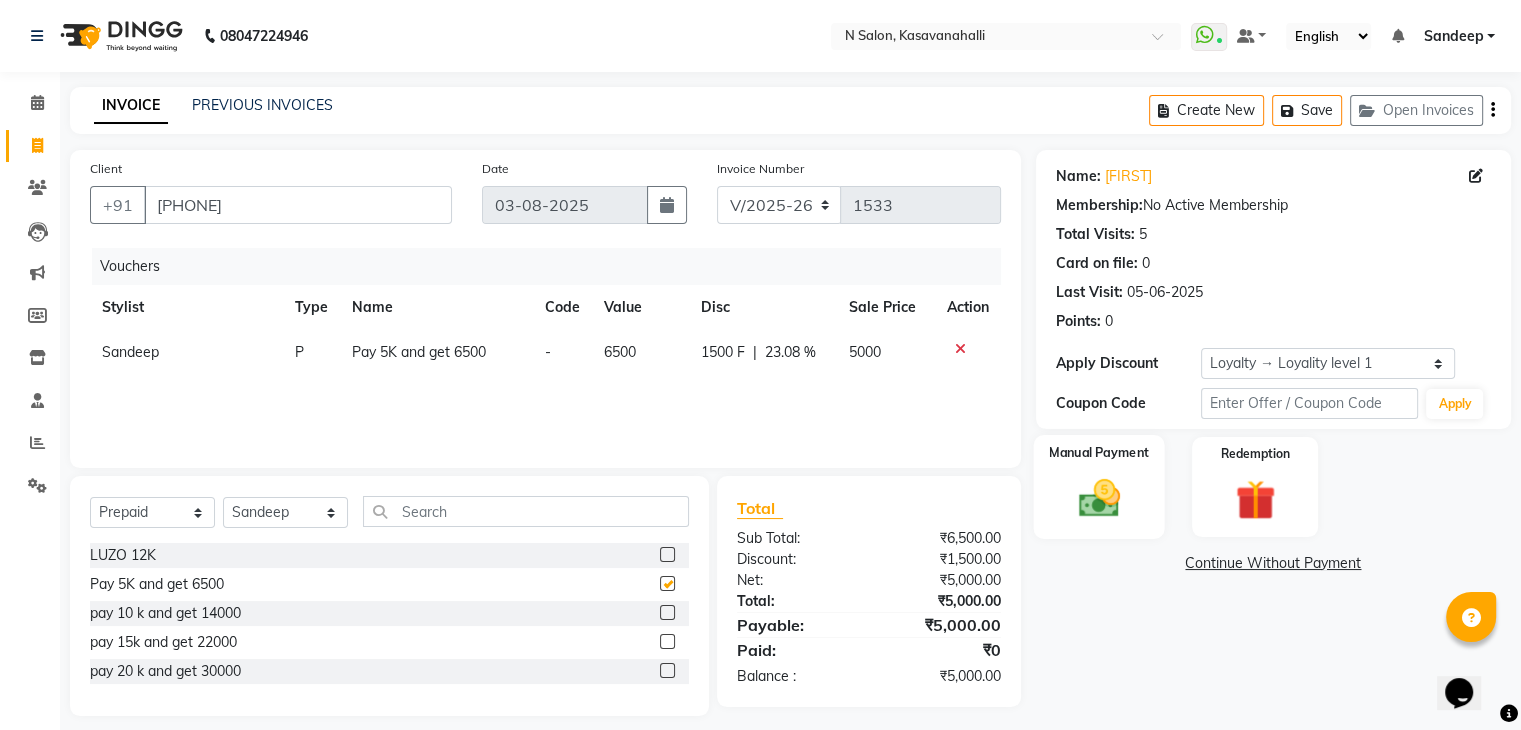checkbox on "false" 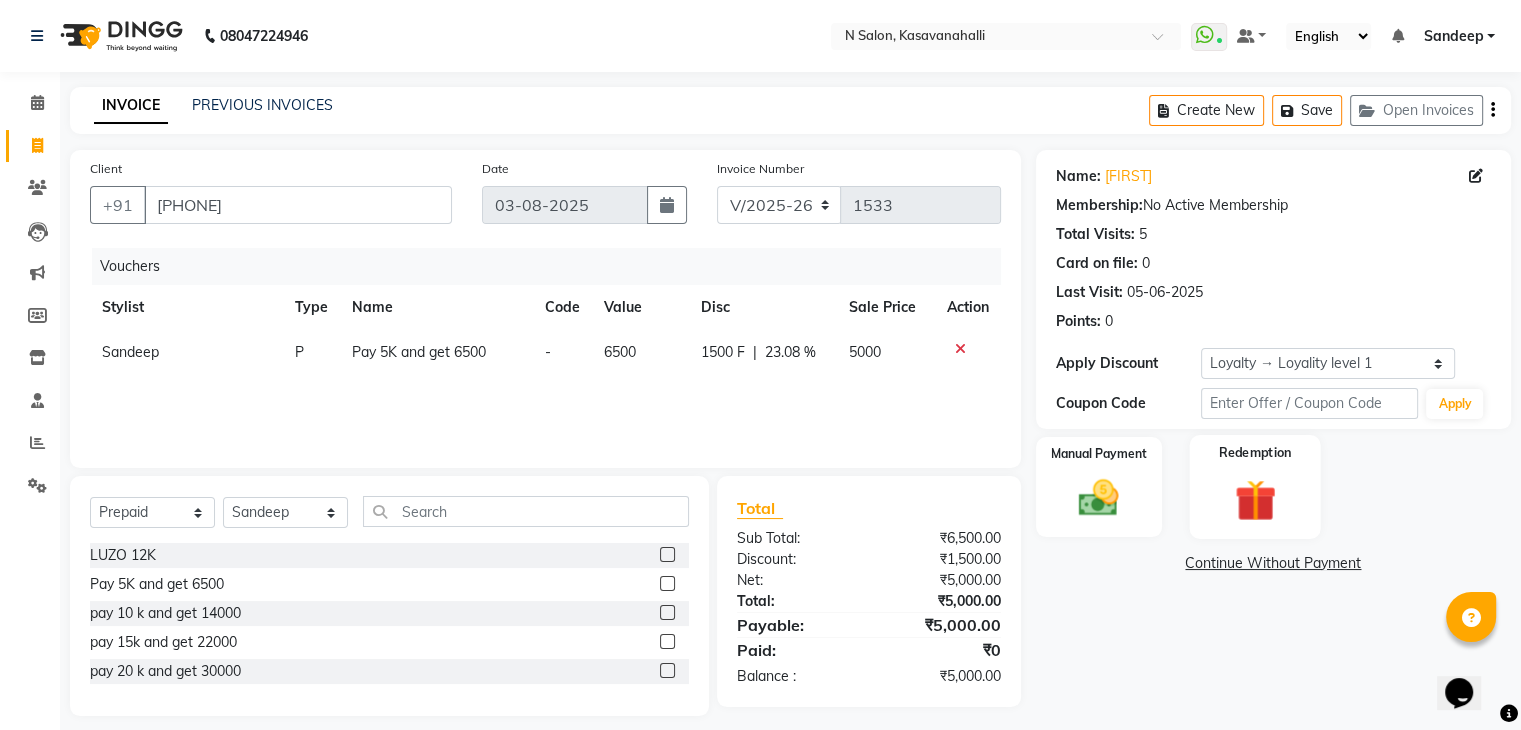 click 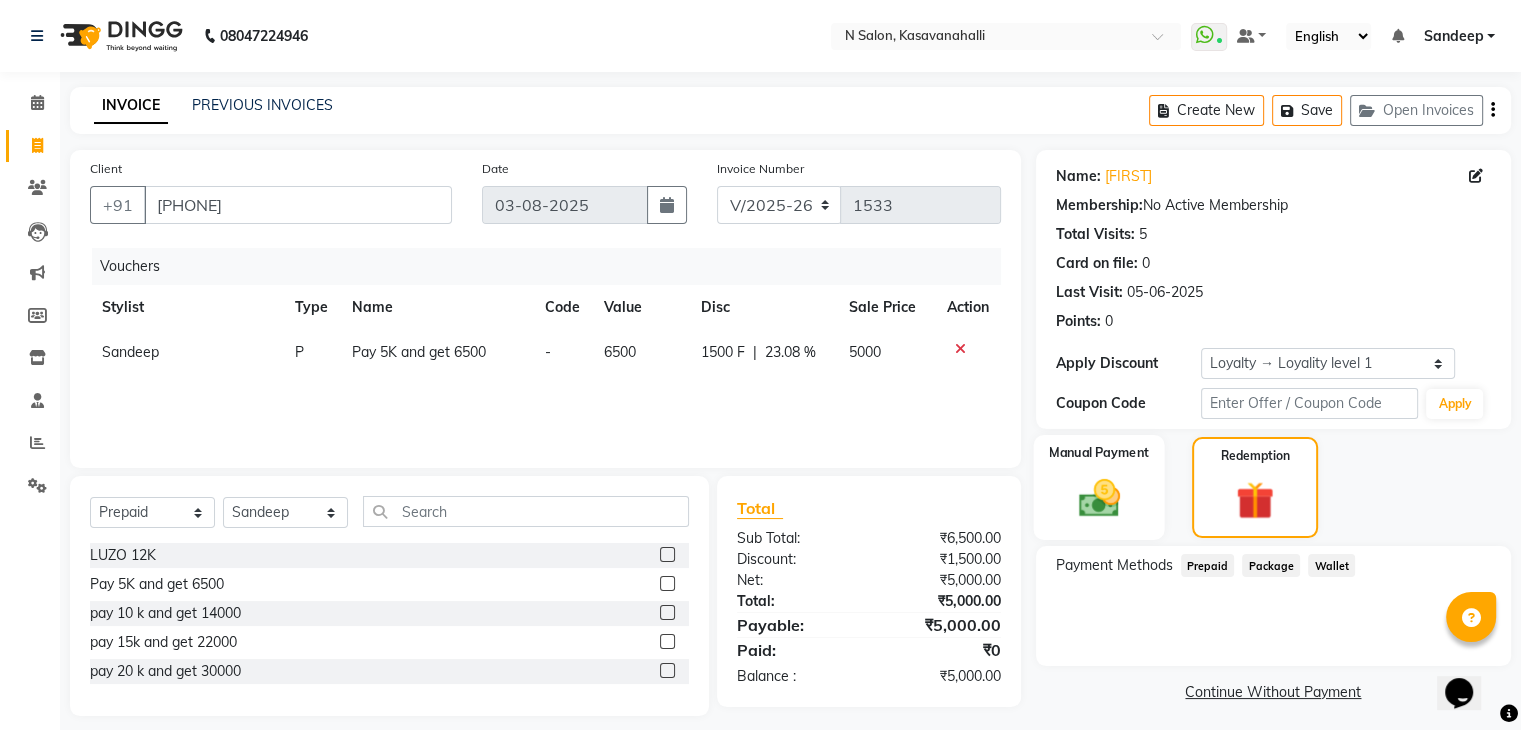 click 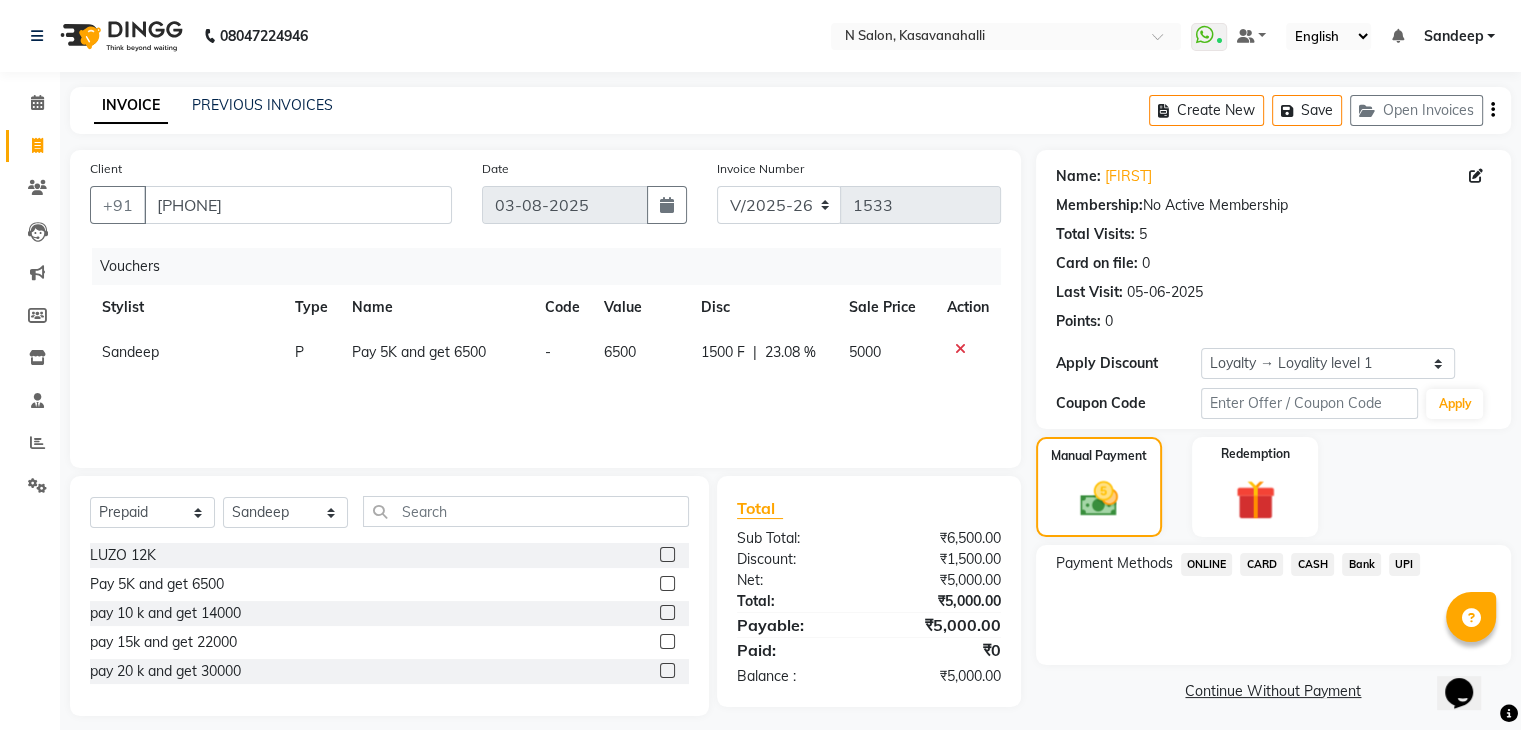 click on "CARD" 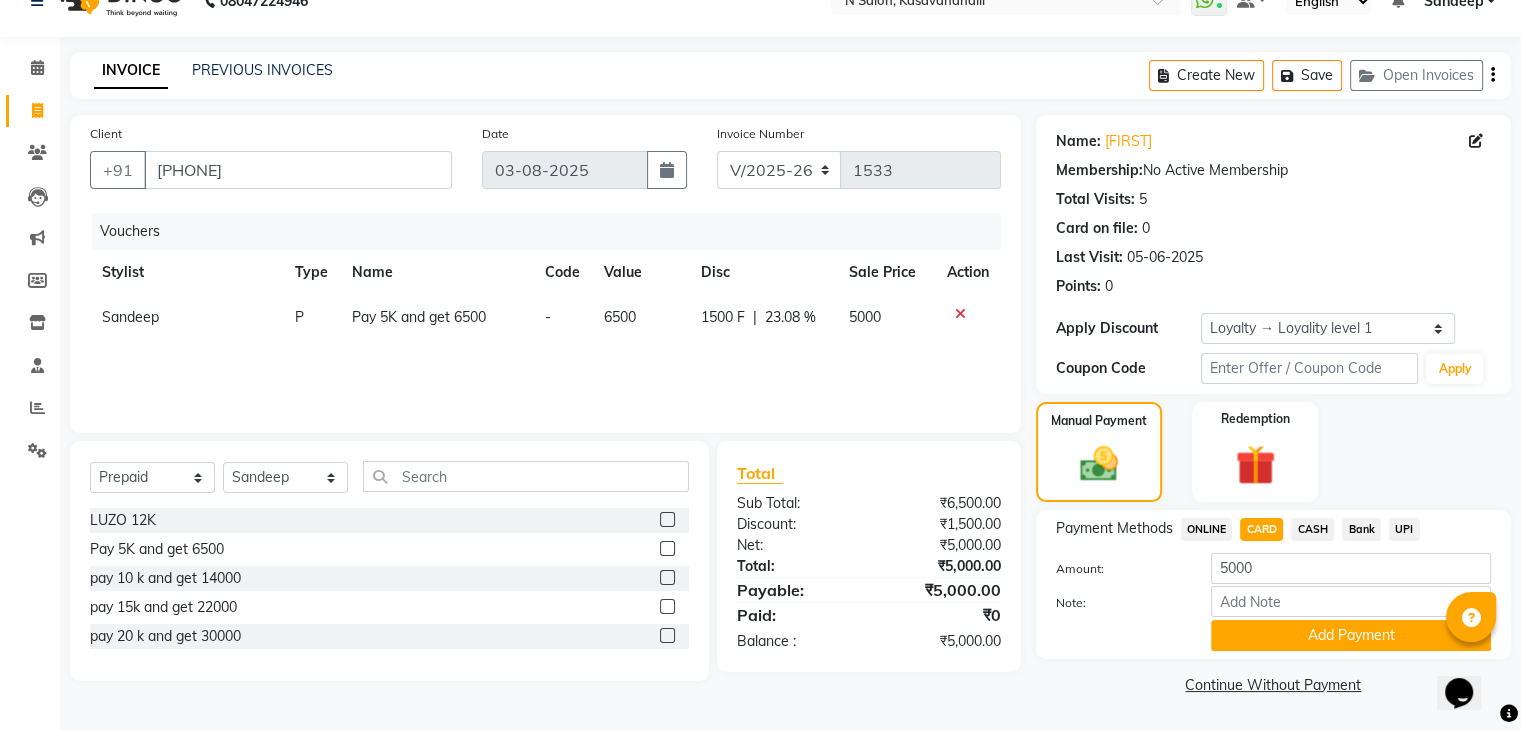 scroll, scrollTop: 36, scrollLeft: 0, axis: vertical 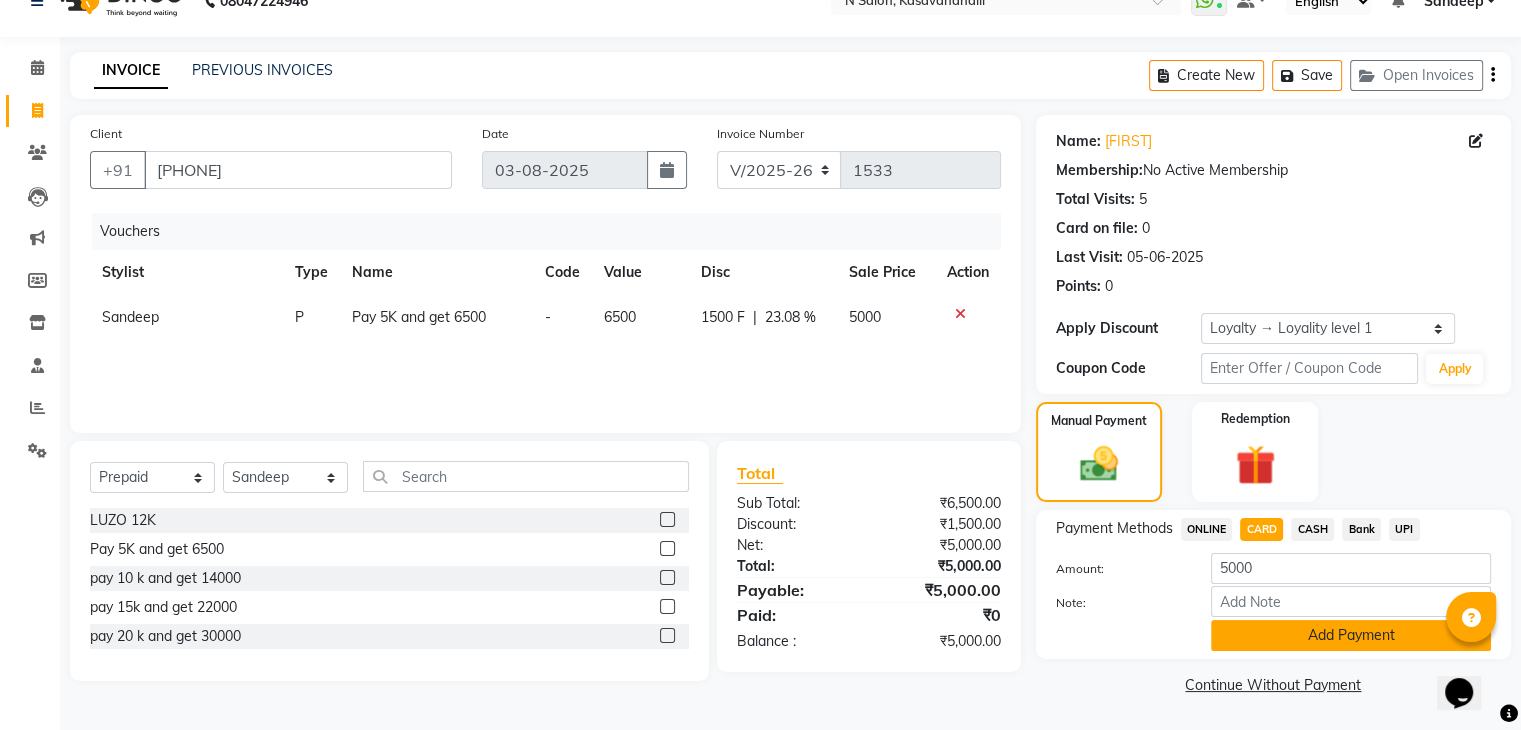 click on "Add Payment" 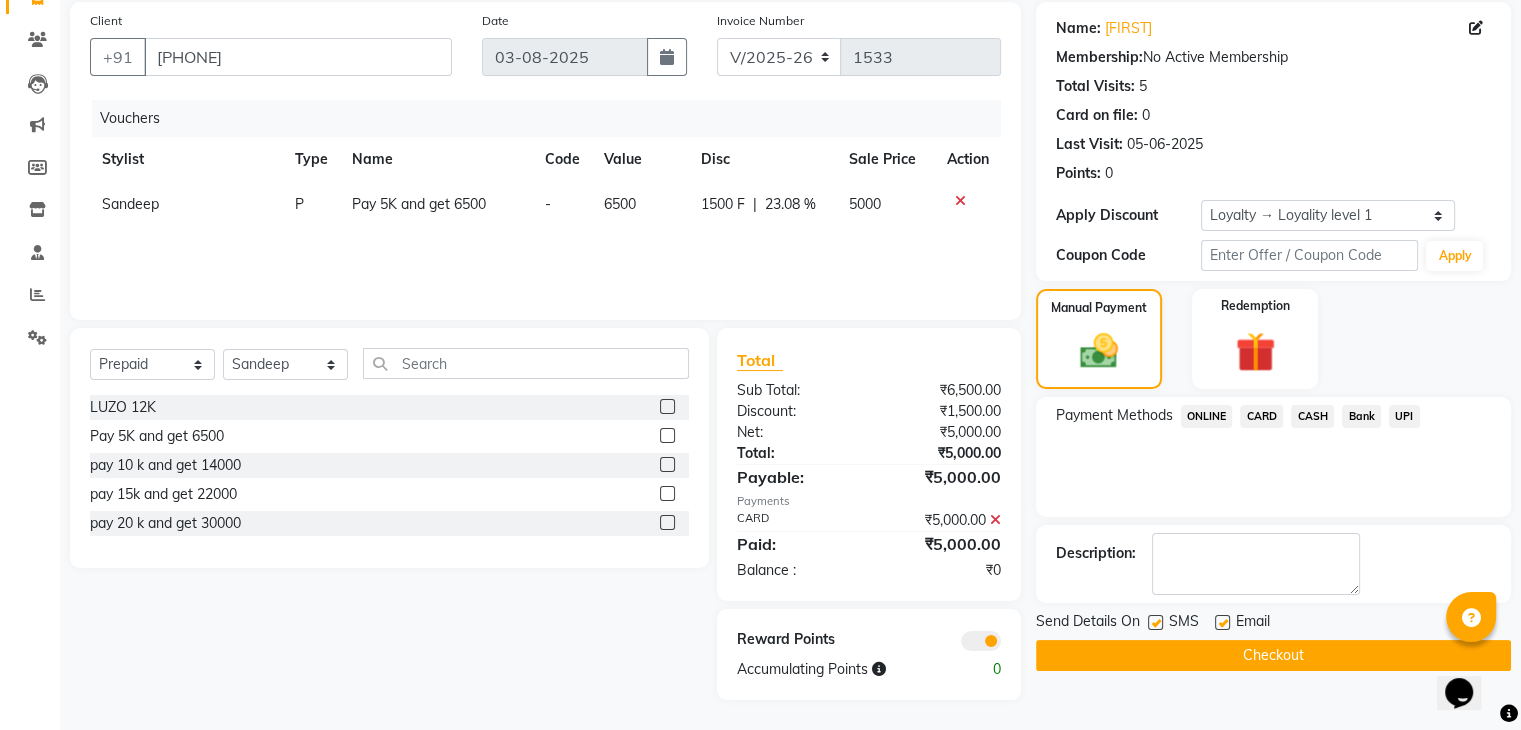 scroll, scrollTop: 149, scrollLeft: 0, axis: vertical 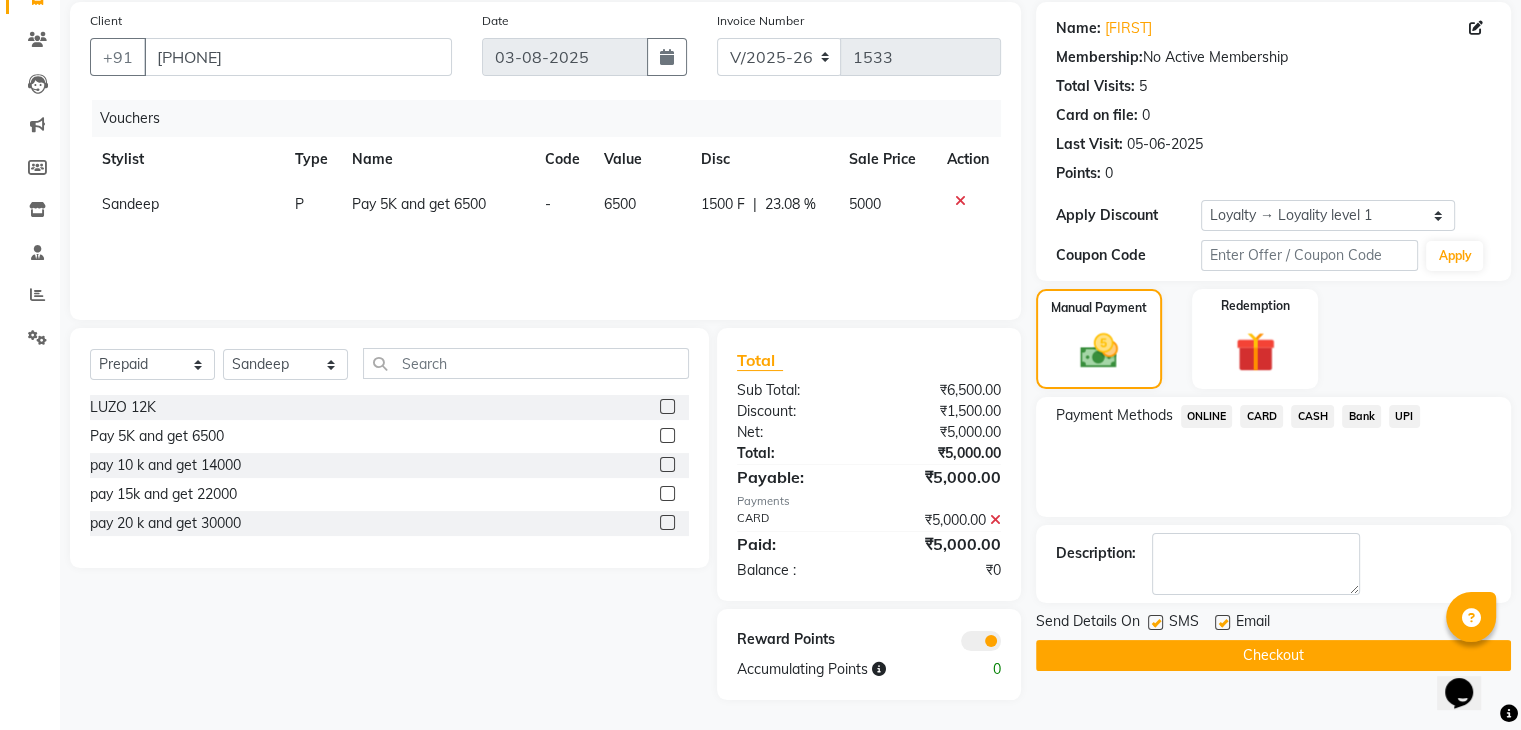 click on "Checkout" 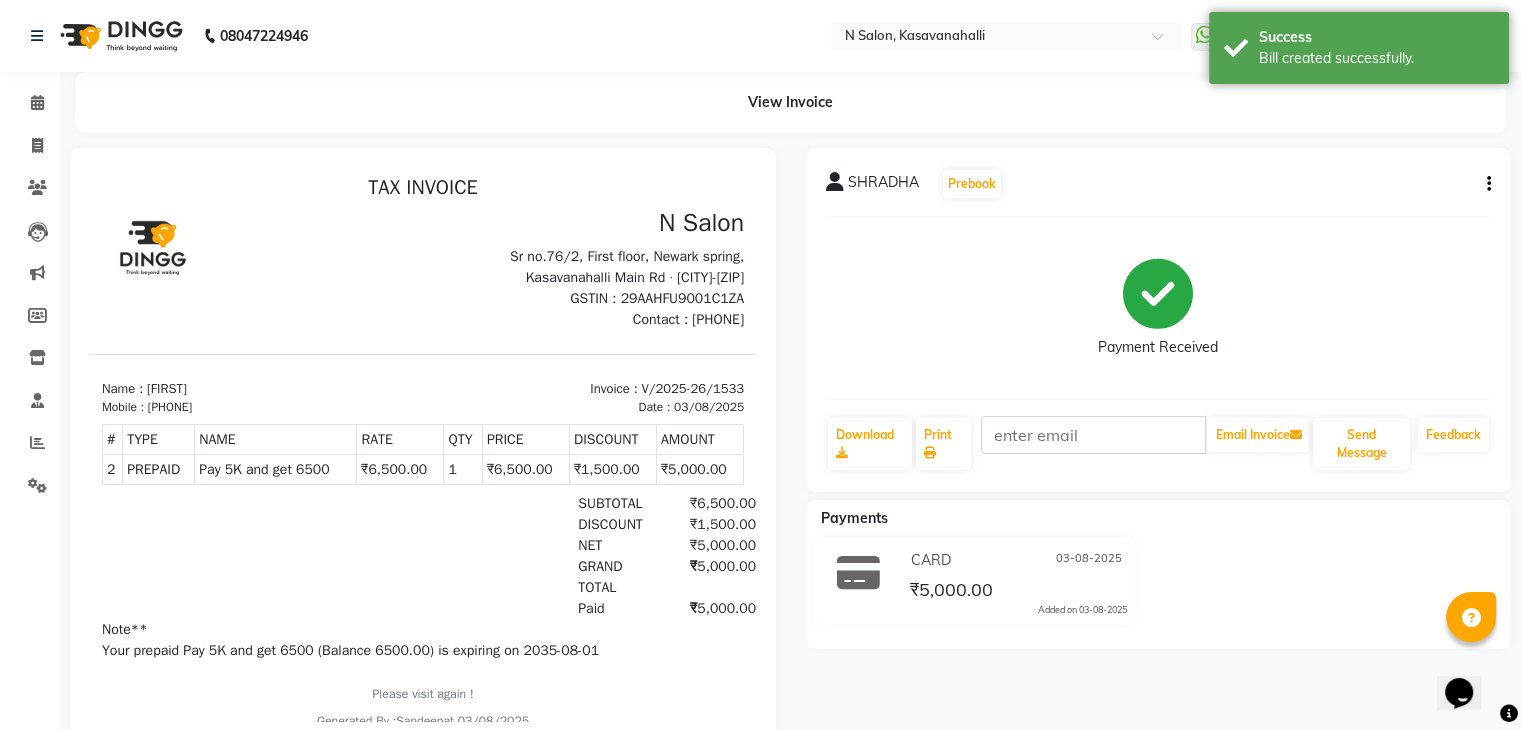 scroll, scrollTop: 0, scrollLeft: 0, axis: both 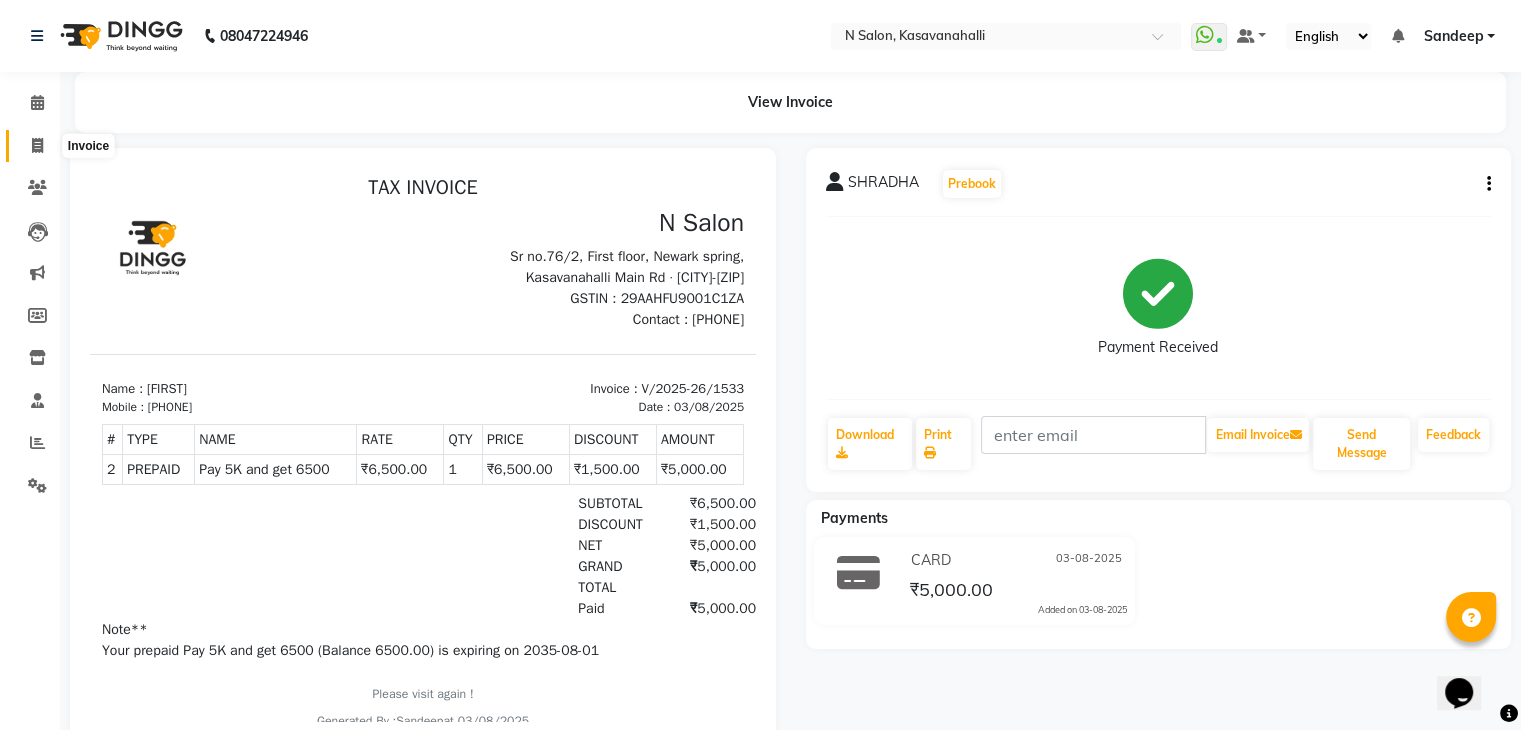 click 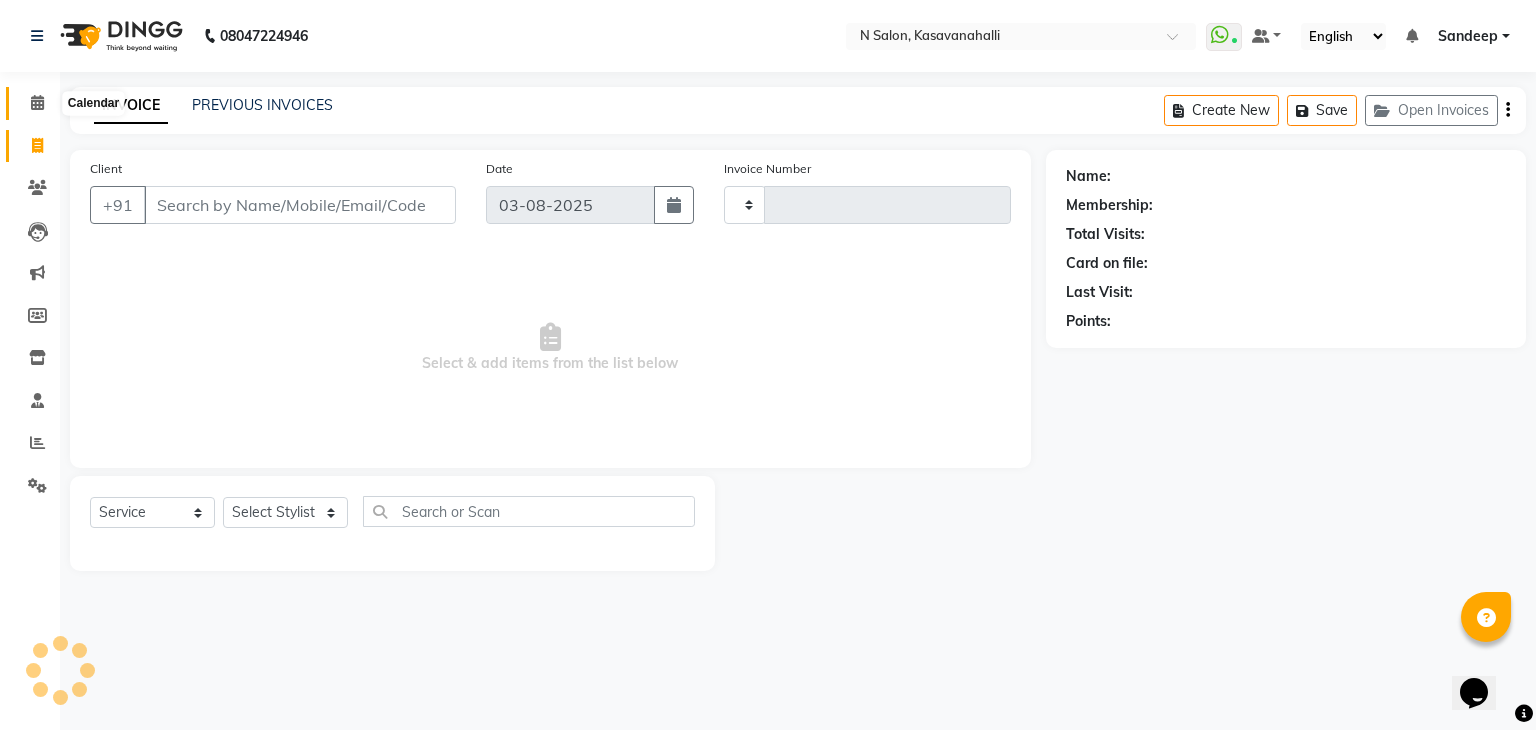 click 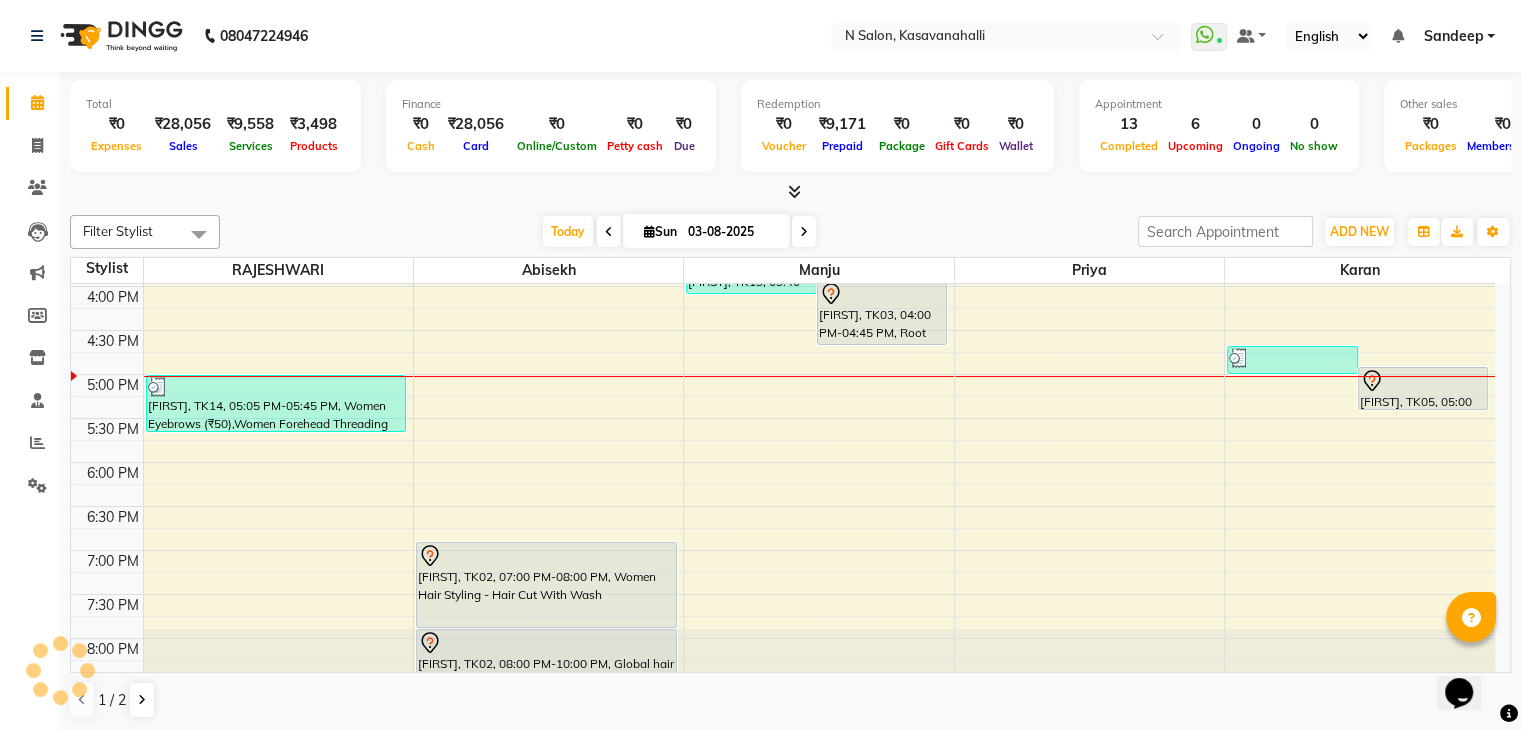 scroll, scrollTop: 0, scrollLeft: 0, axis: both 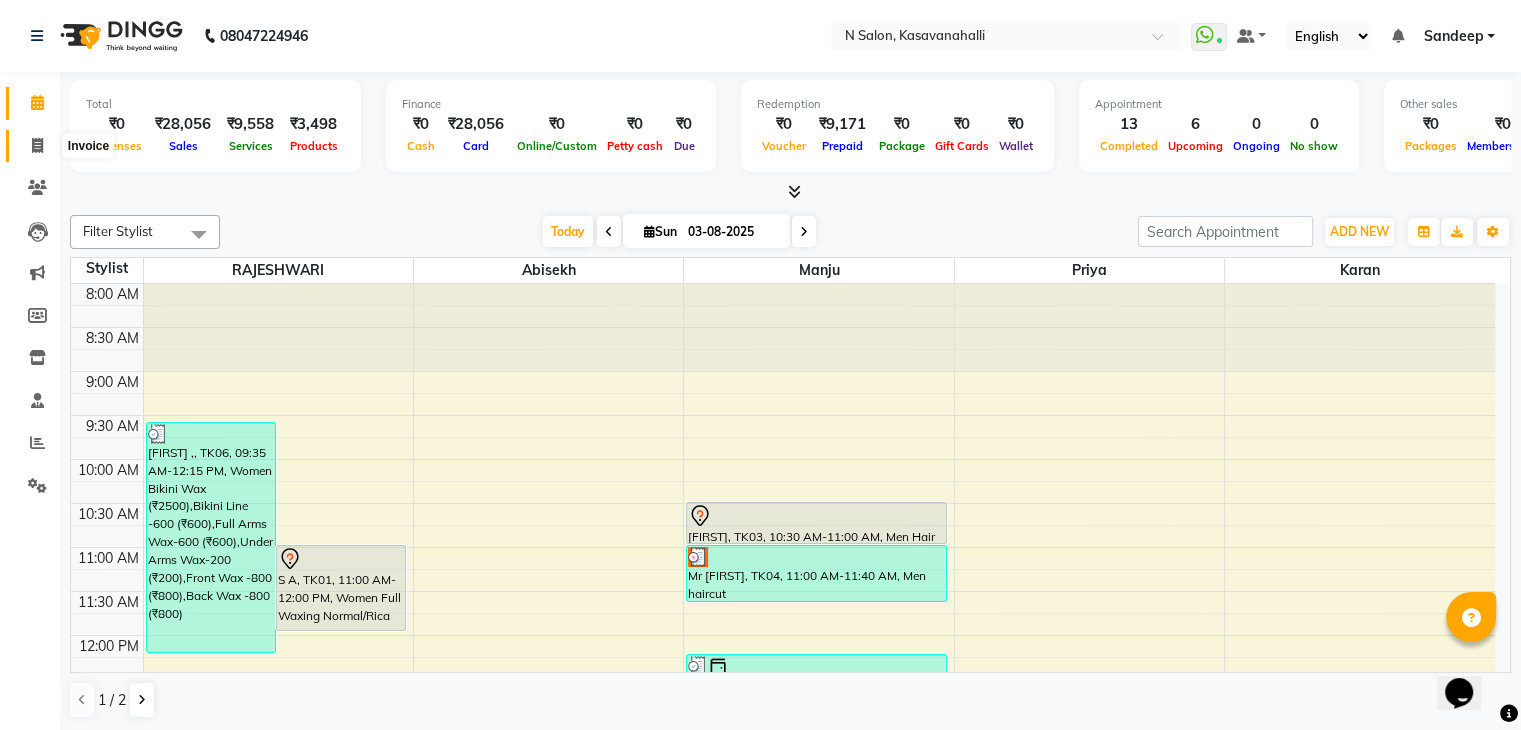 click 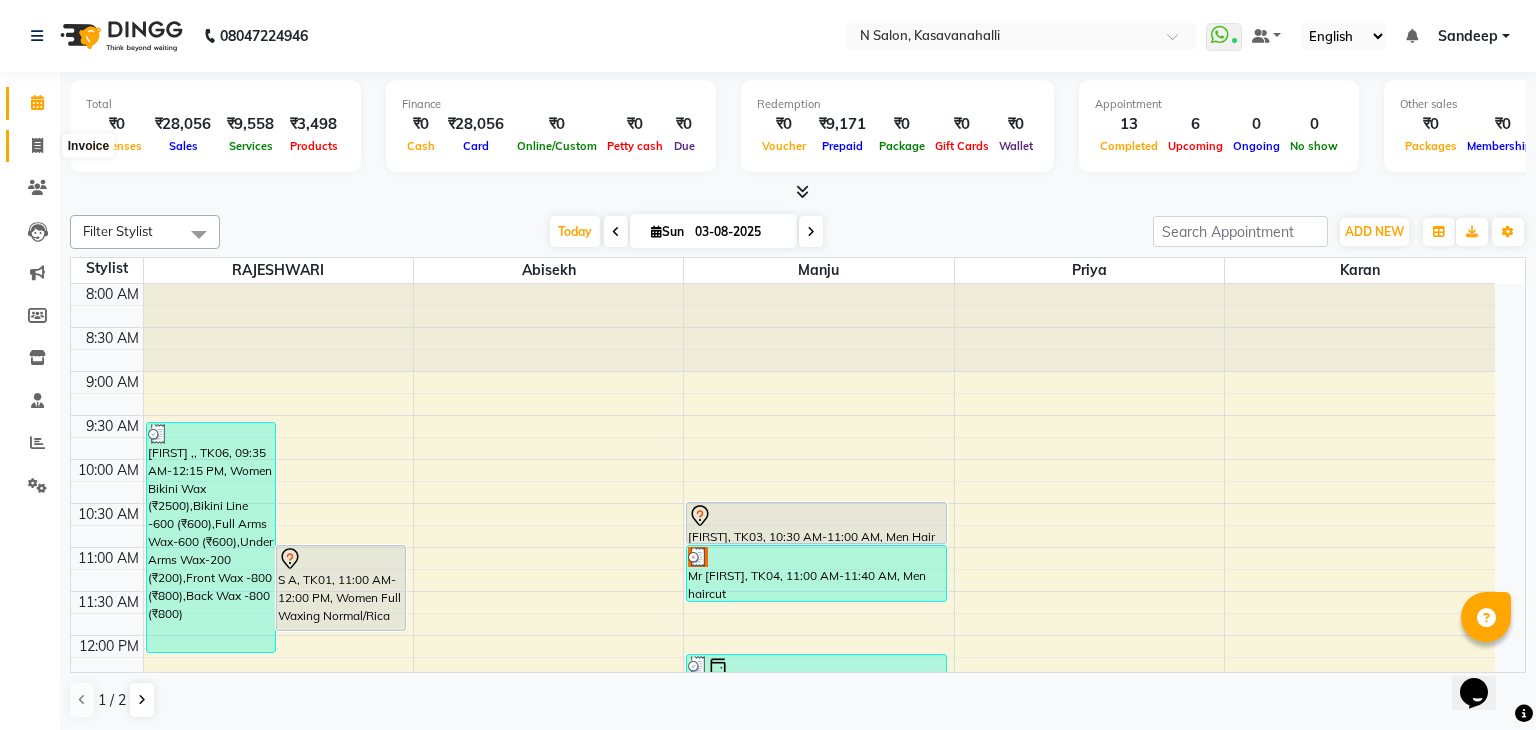 select on "service" 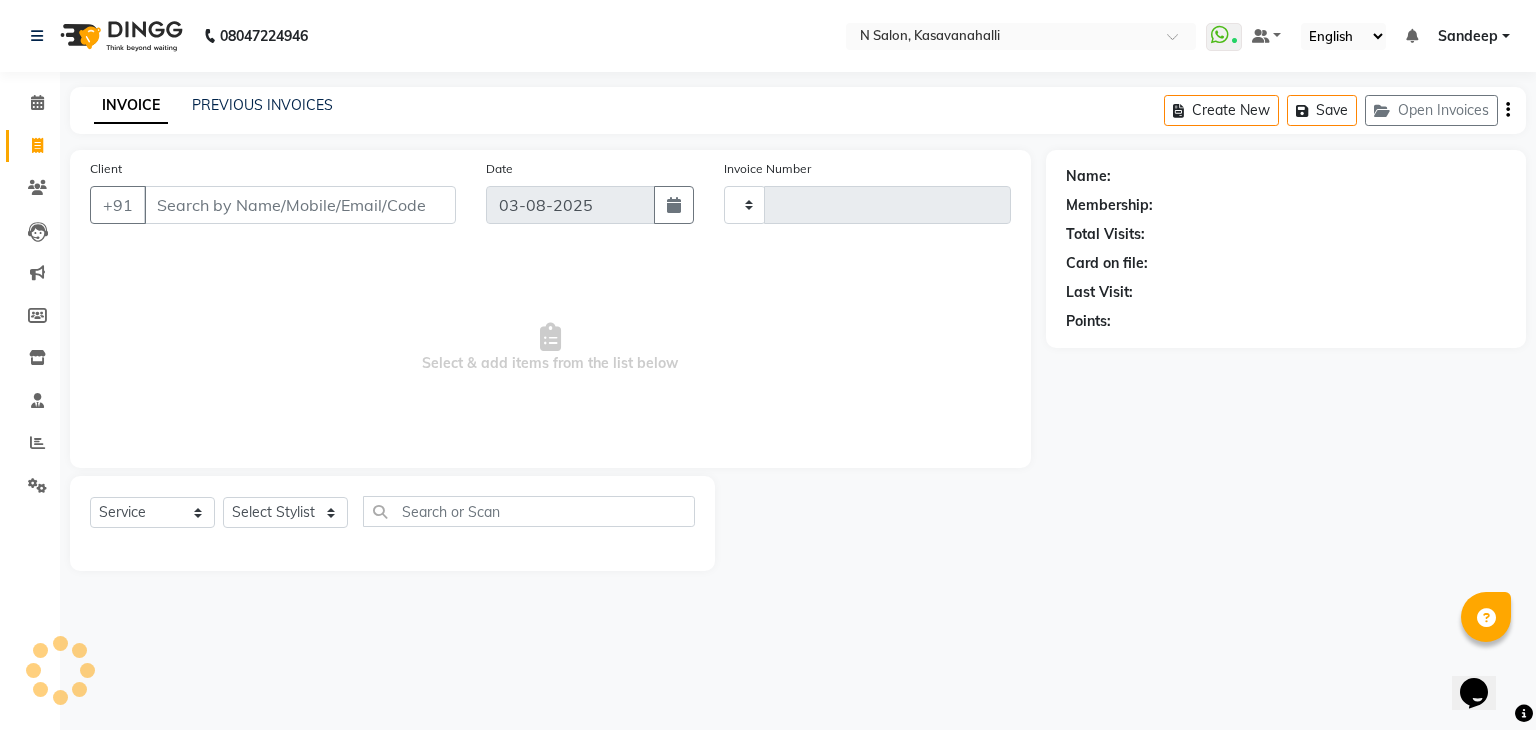 type on "1535" 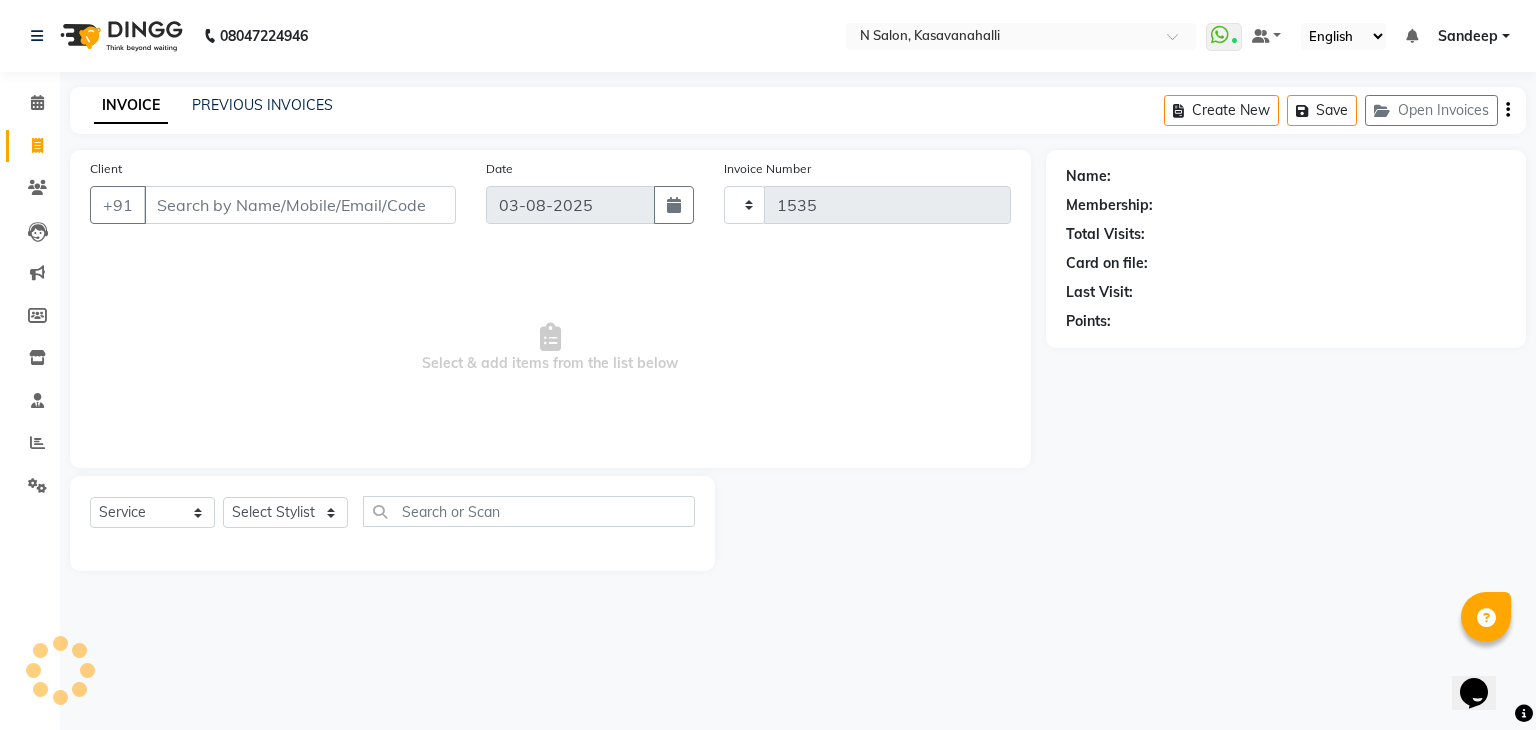 select on "7111" 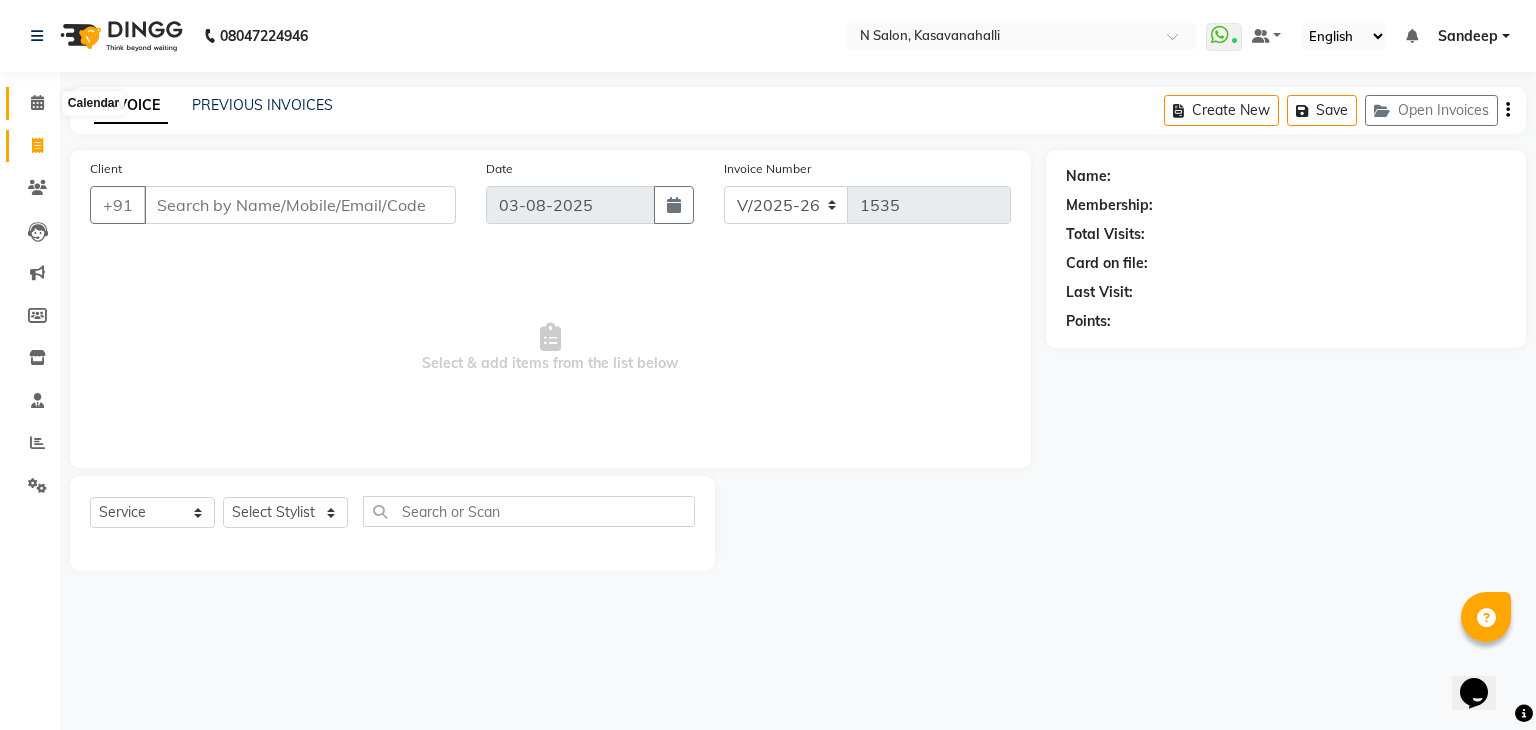 click 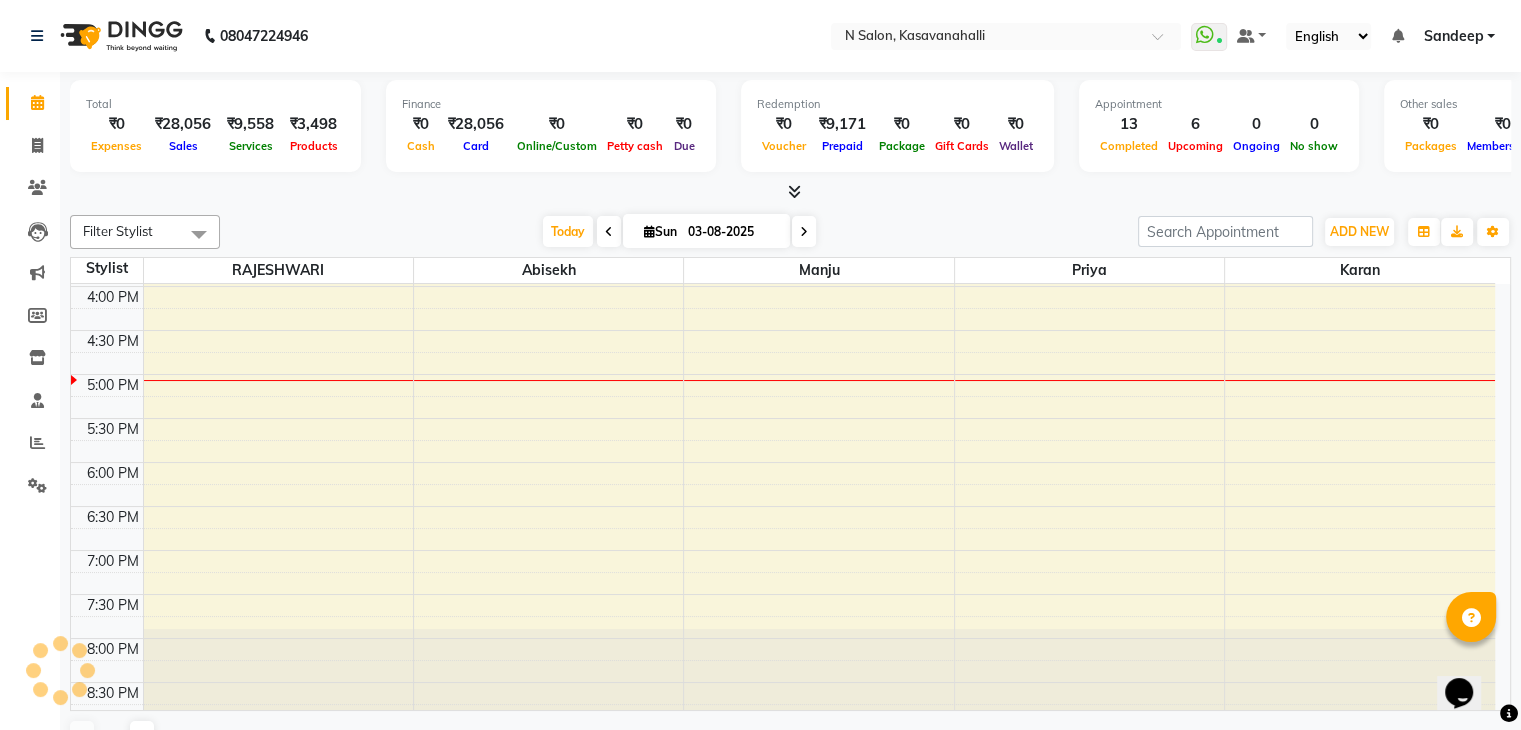 scroll, scrollTop: 0, scrollLeft: 0, axis: both 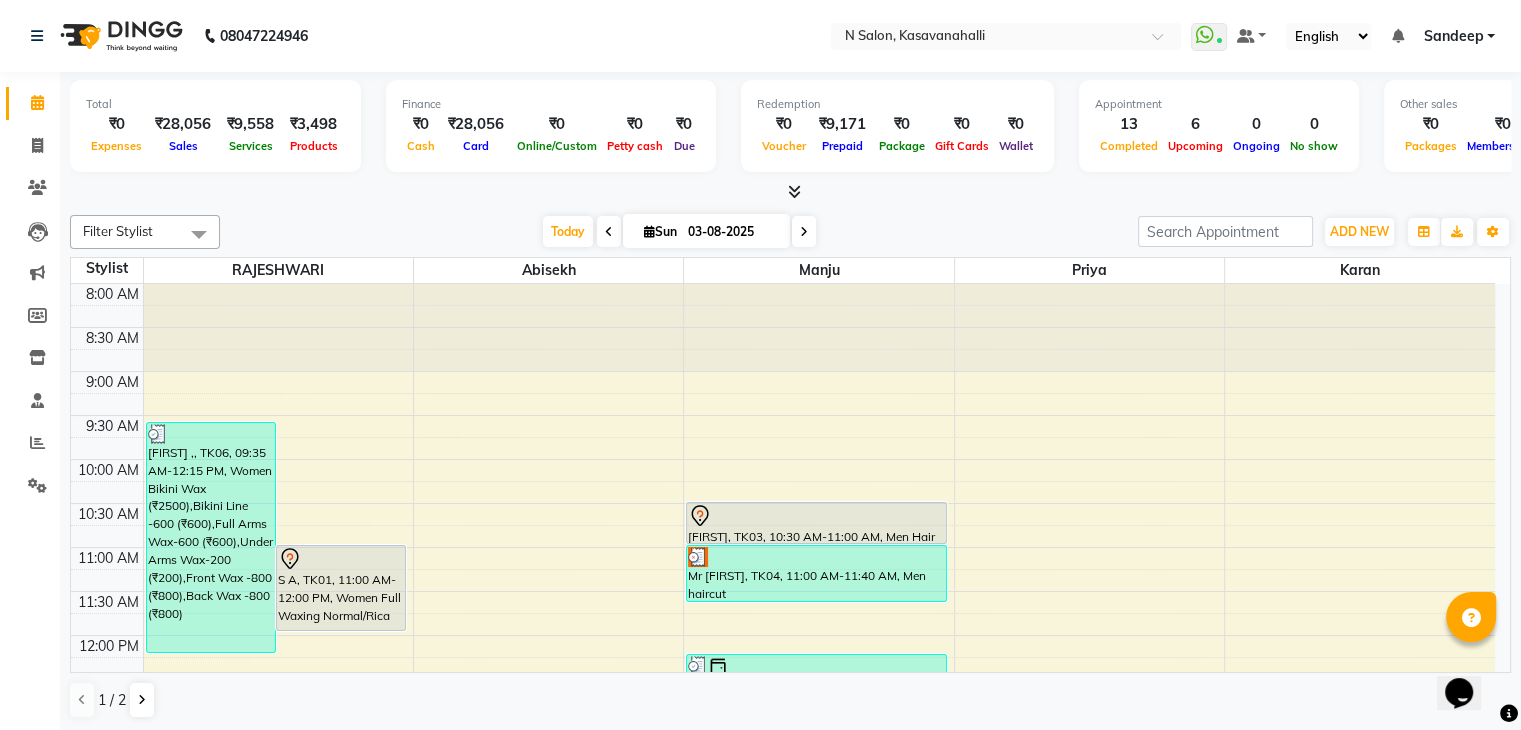 click at bounding box center (794, 191) 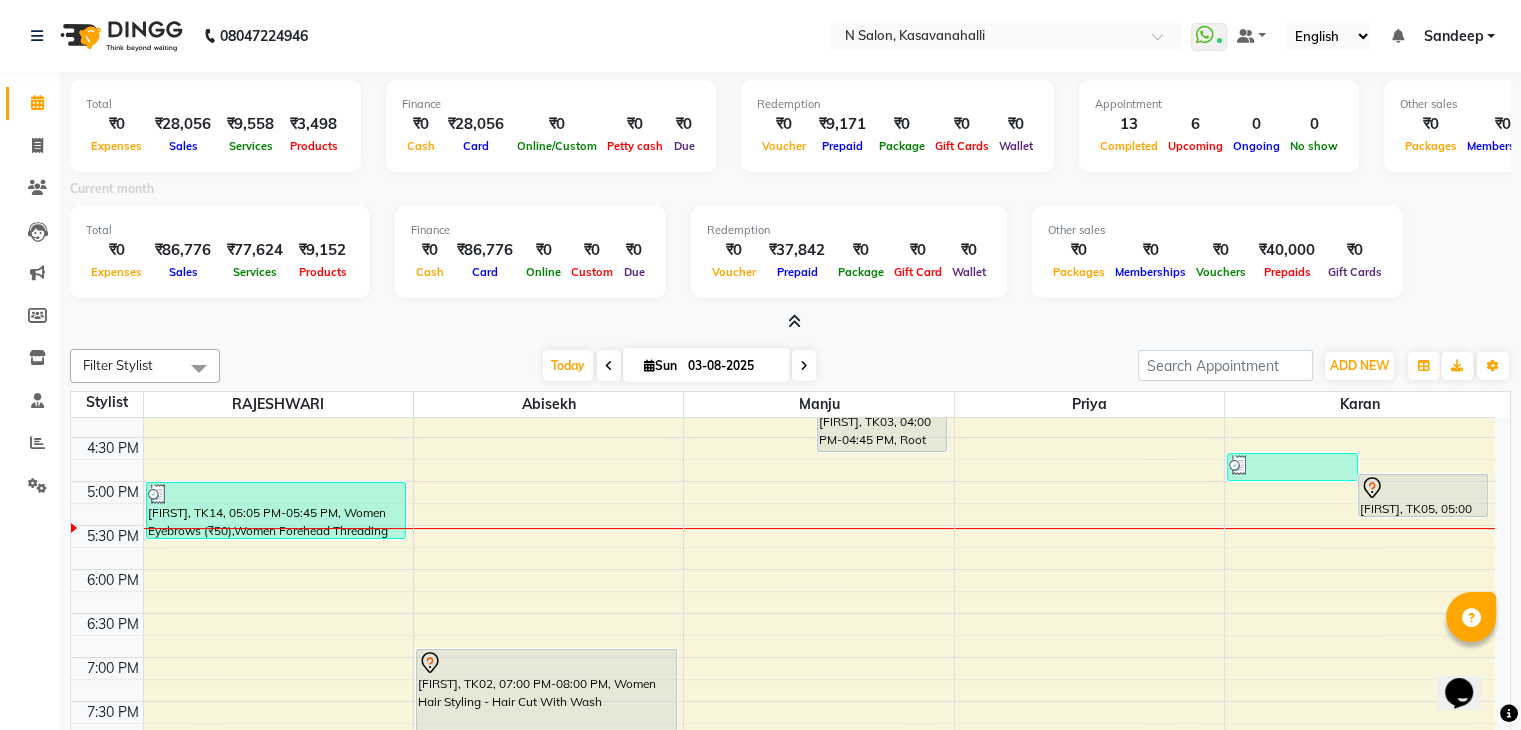 scroll, scrollTop: 744, scrollLeft: 0, axis: vertical 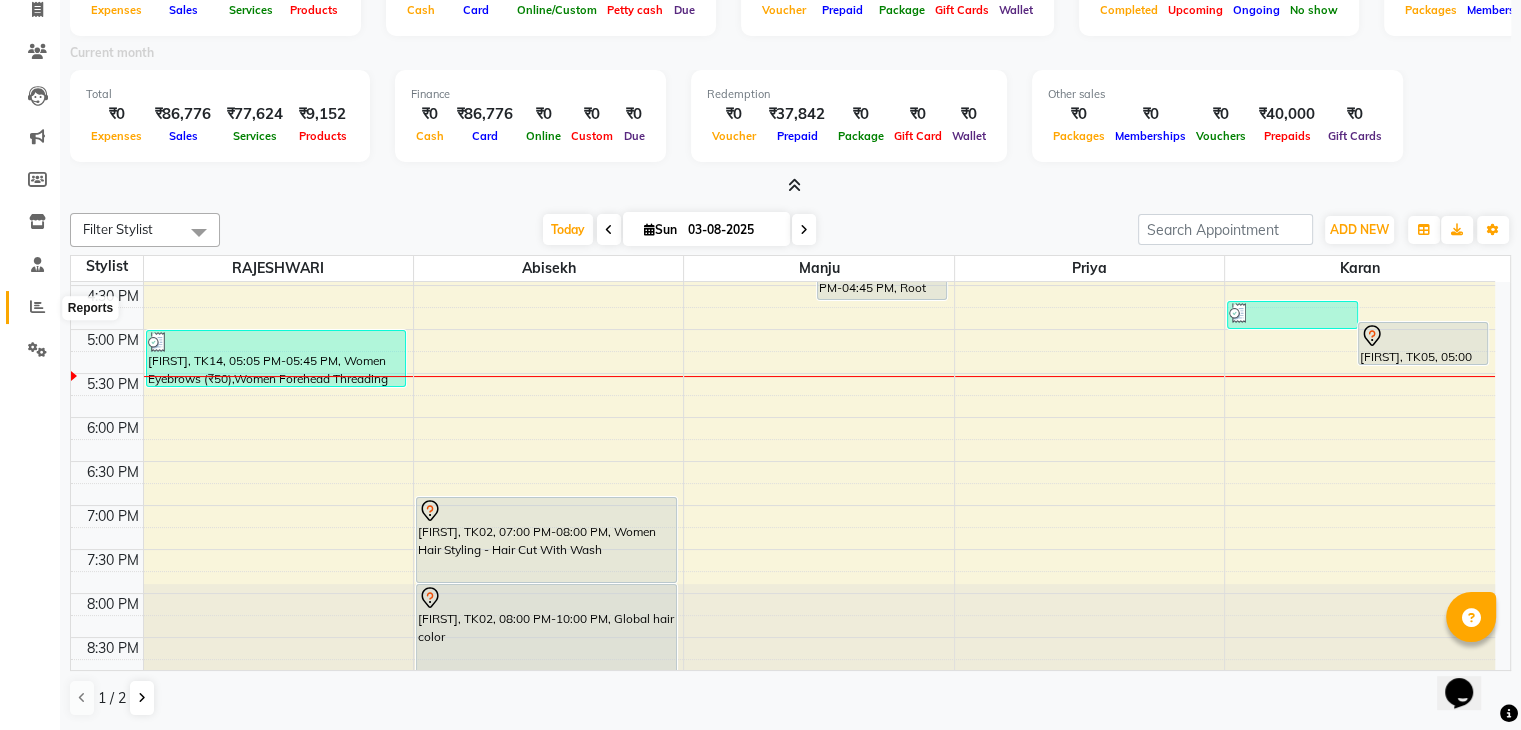 click 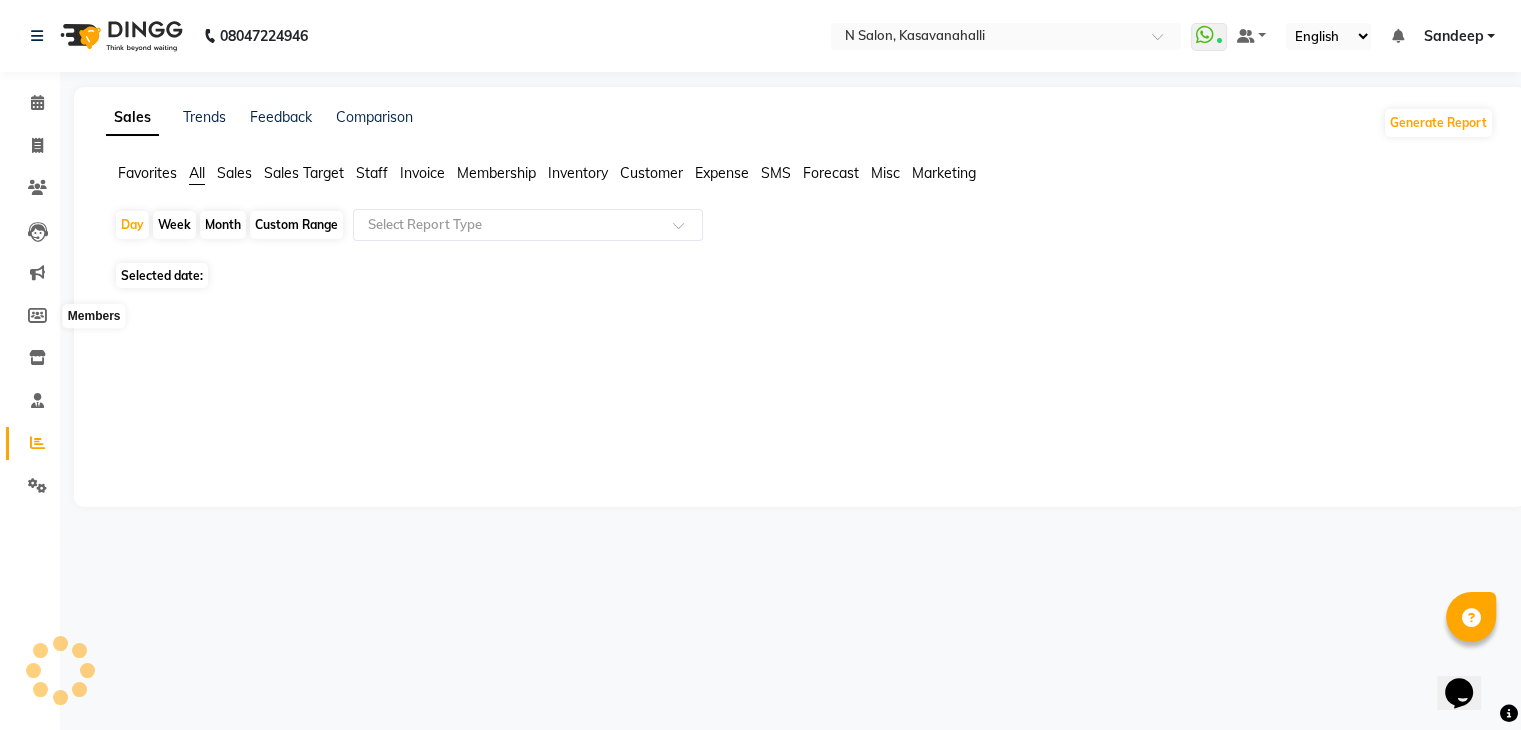 scroll, scrollTop: 0, scrollLeft: 0, axis: both 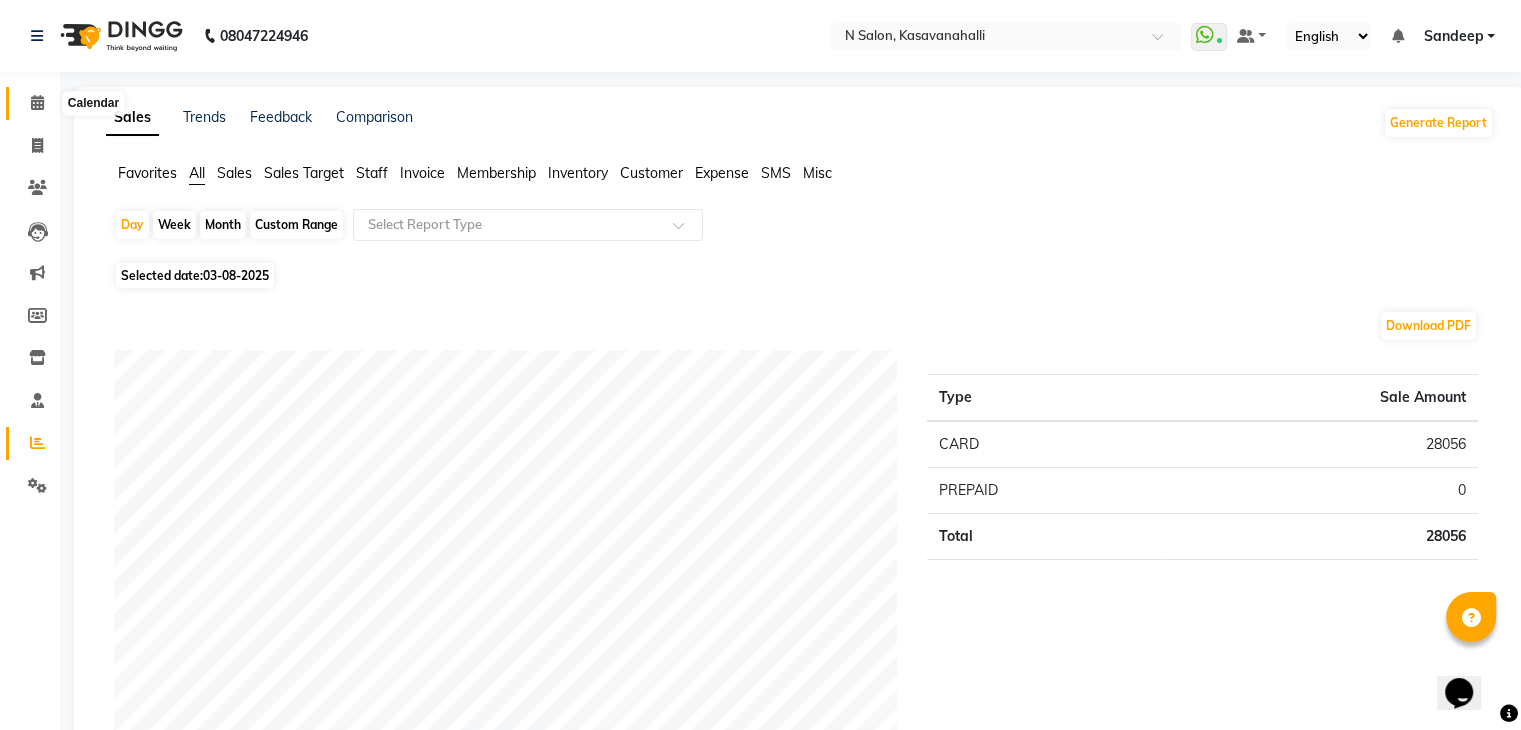 click 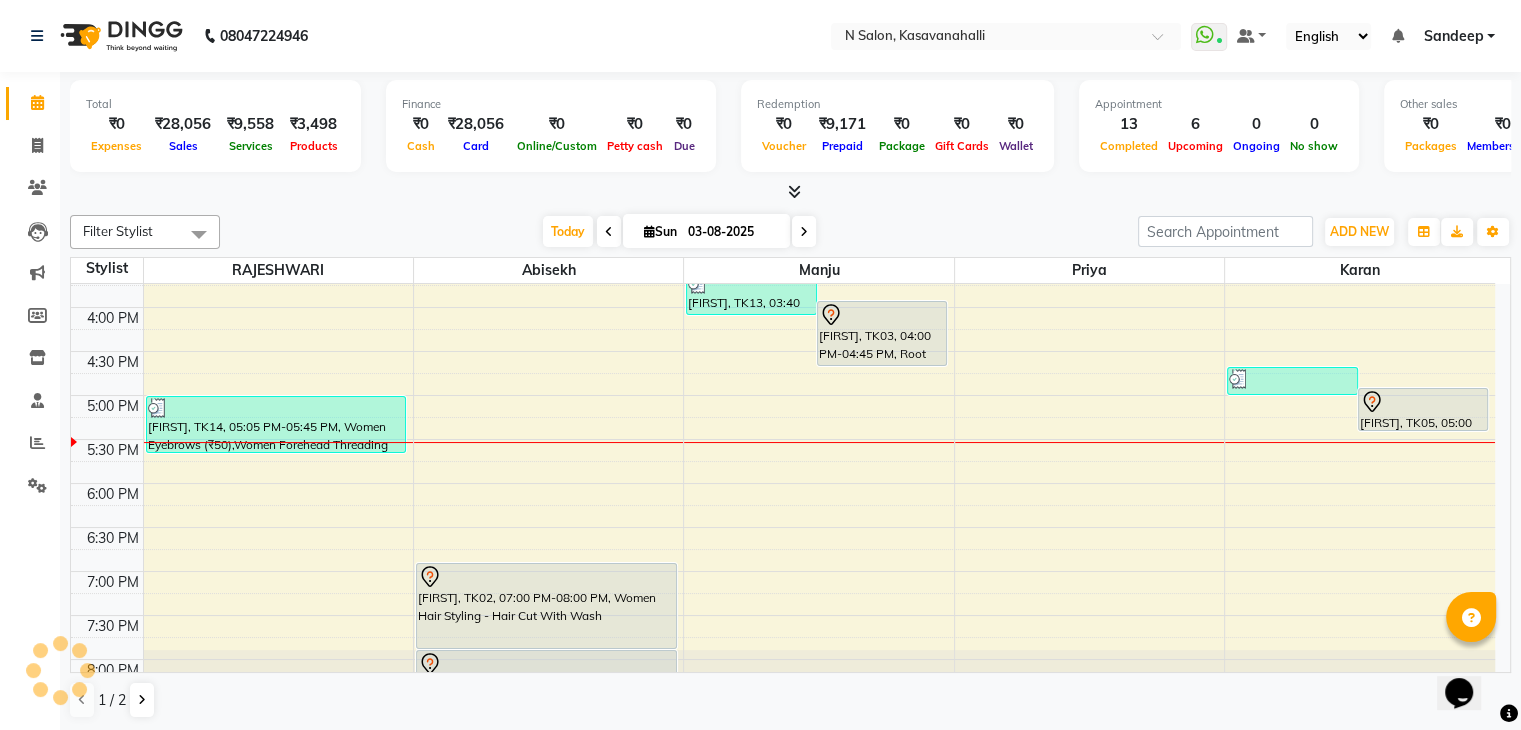 scroll, scrollTop: 744, scrollLeft: 0, axis: vertical 